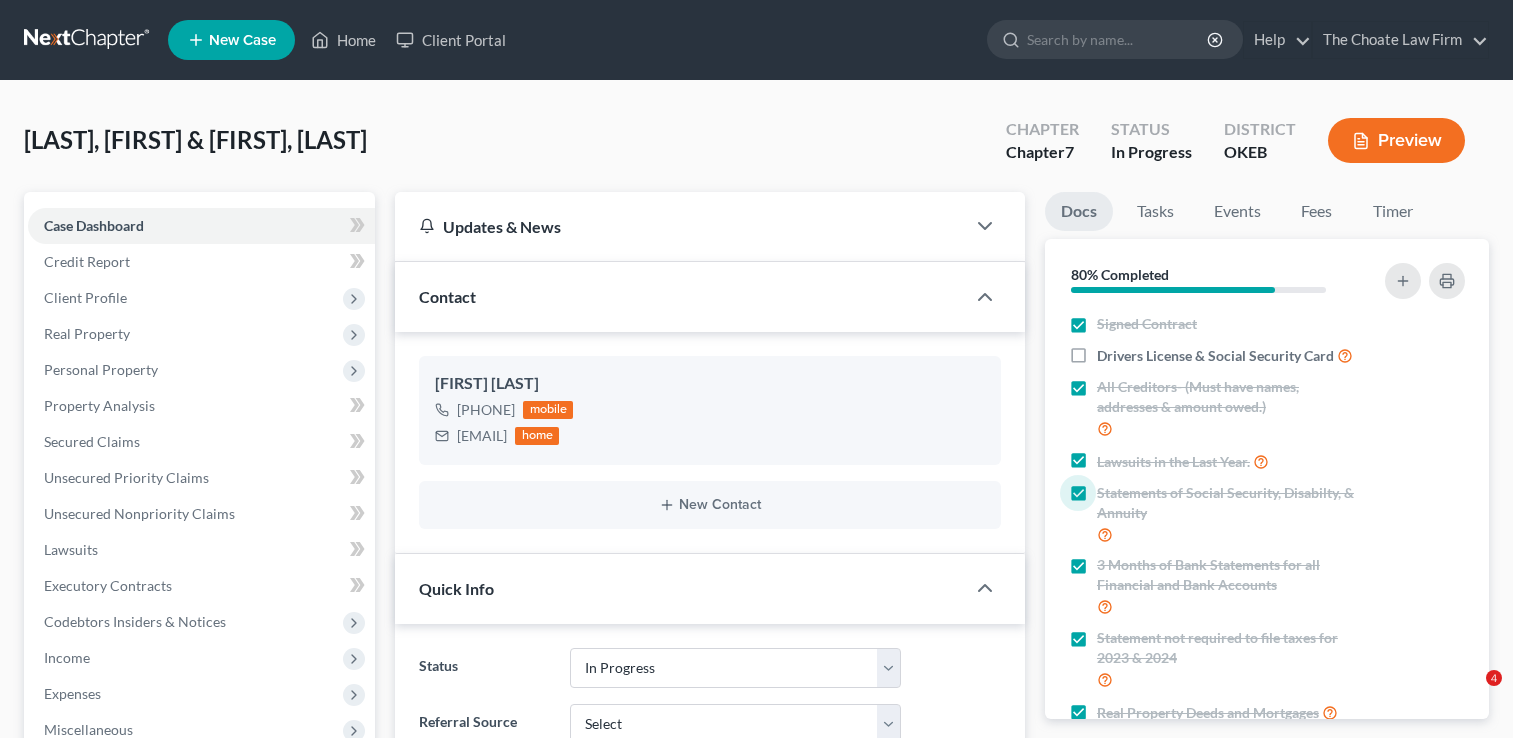select on "4" 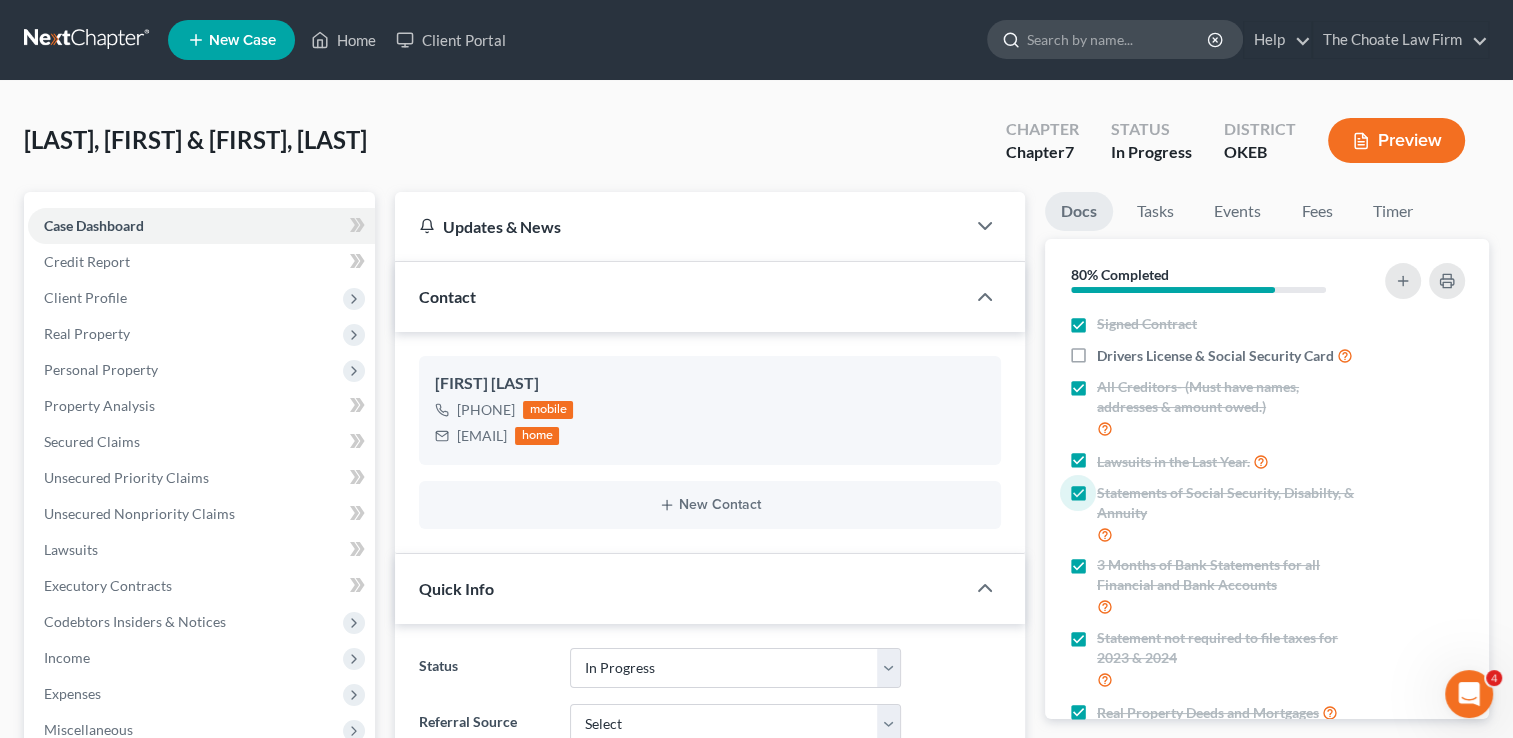 scroll, scrollTop: 0, scrollLeft: 0, axis: both 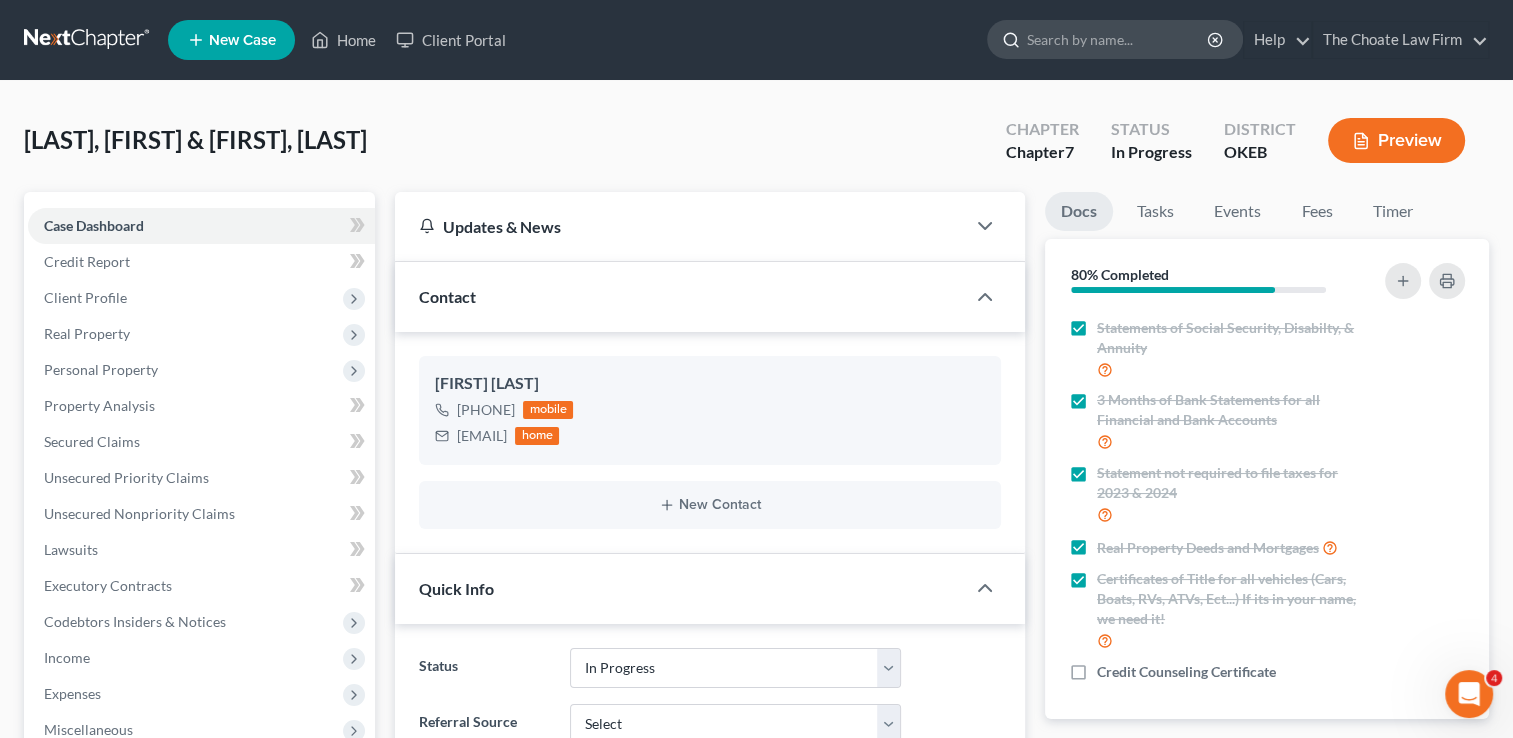click at bounding box center (1118, 39) 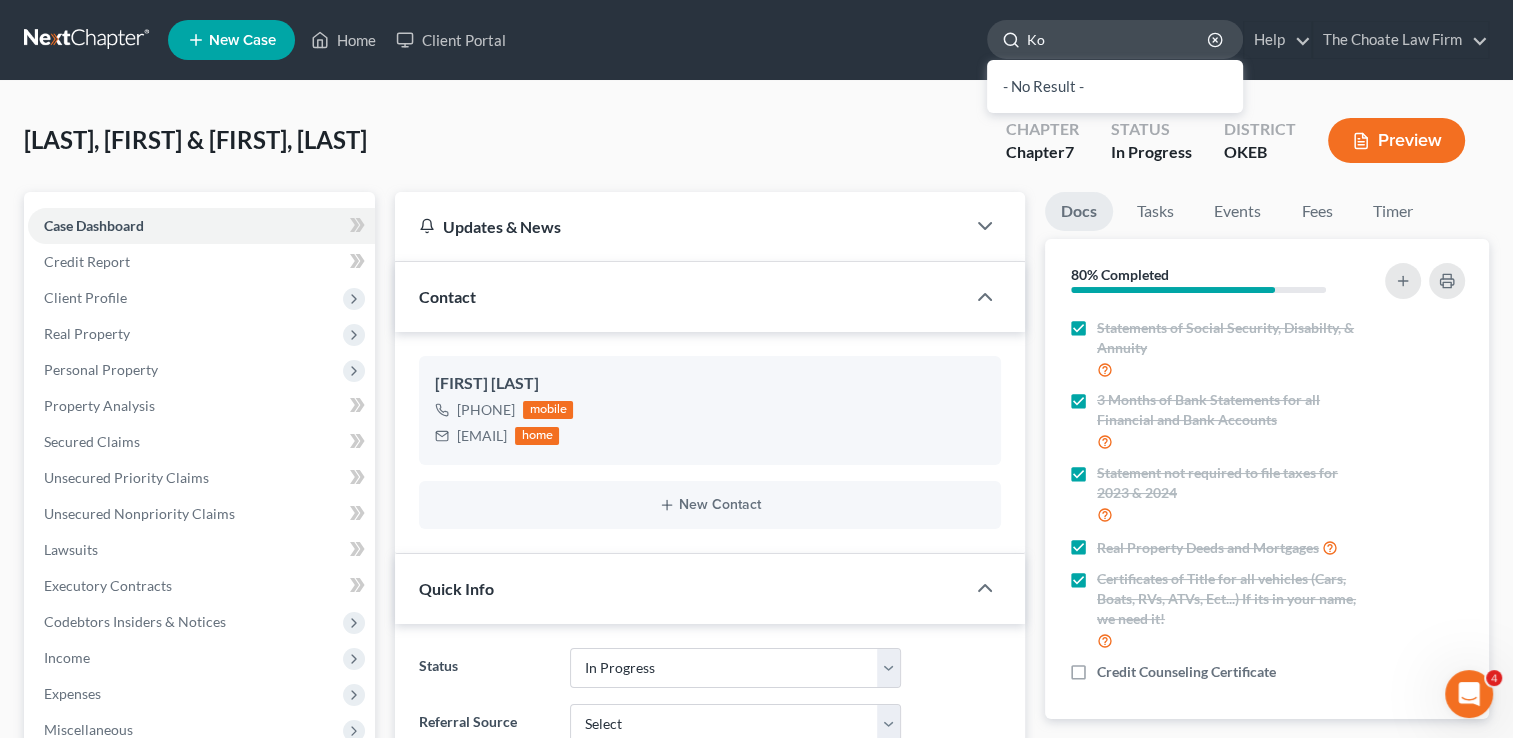 type on "K" 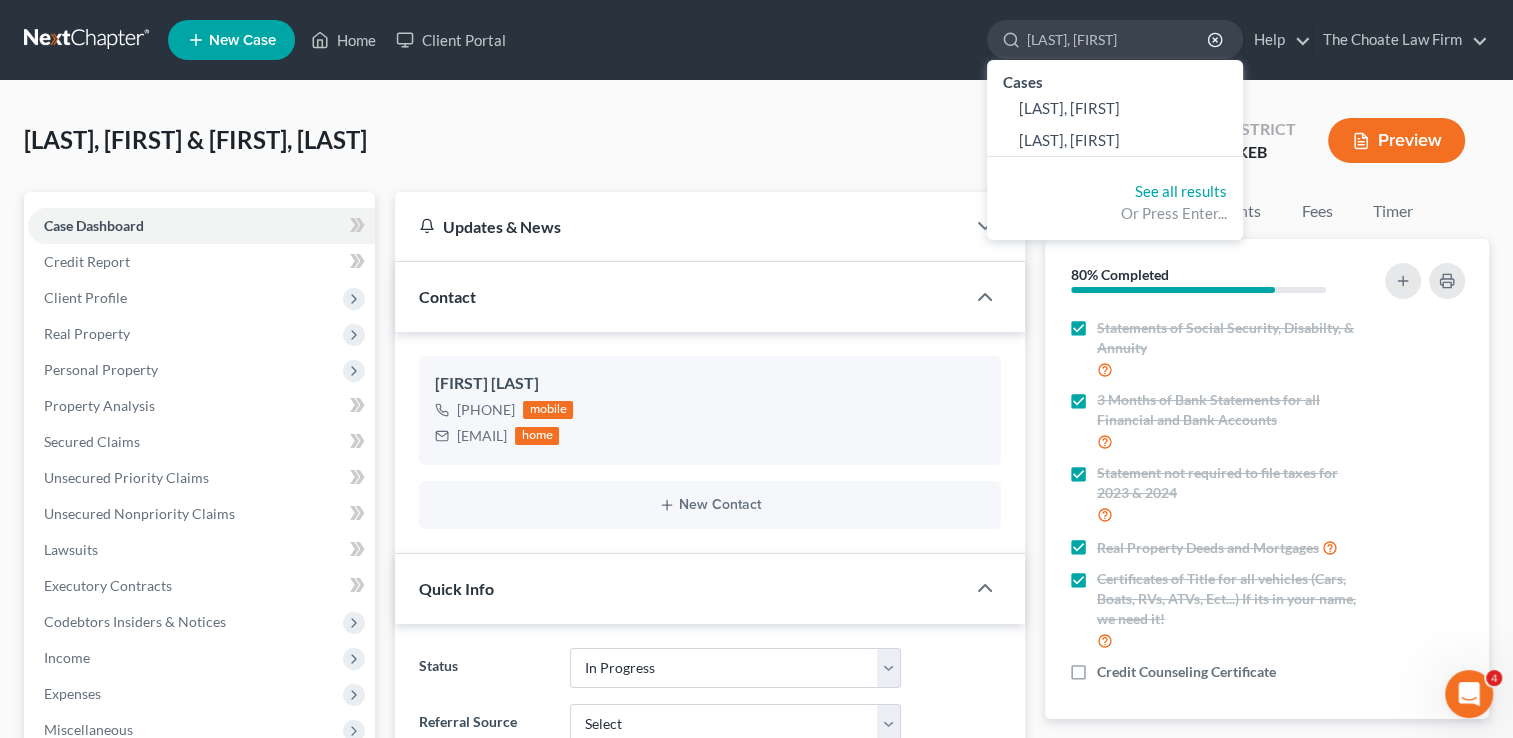 type on "[LAST], [FIRST]" 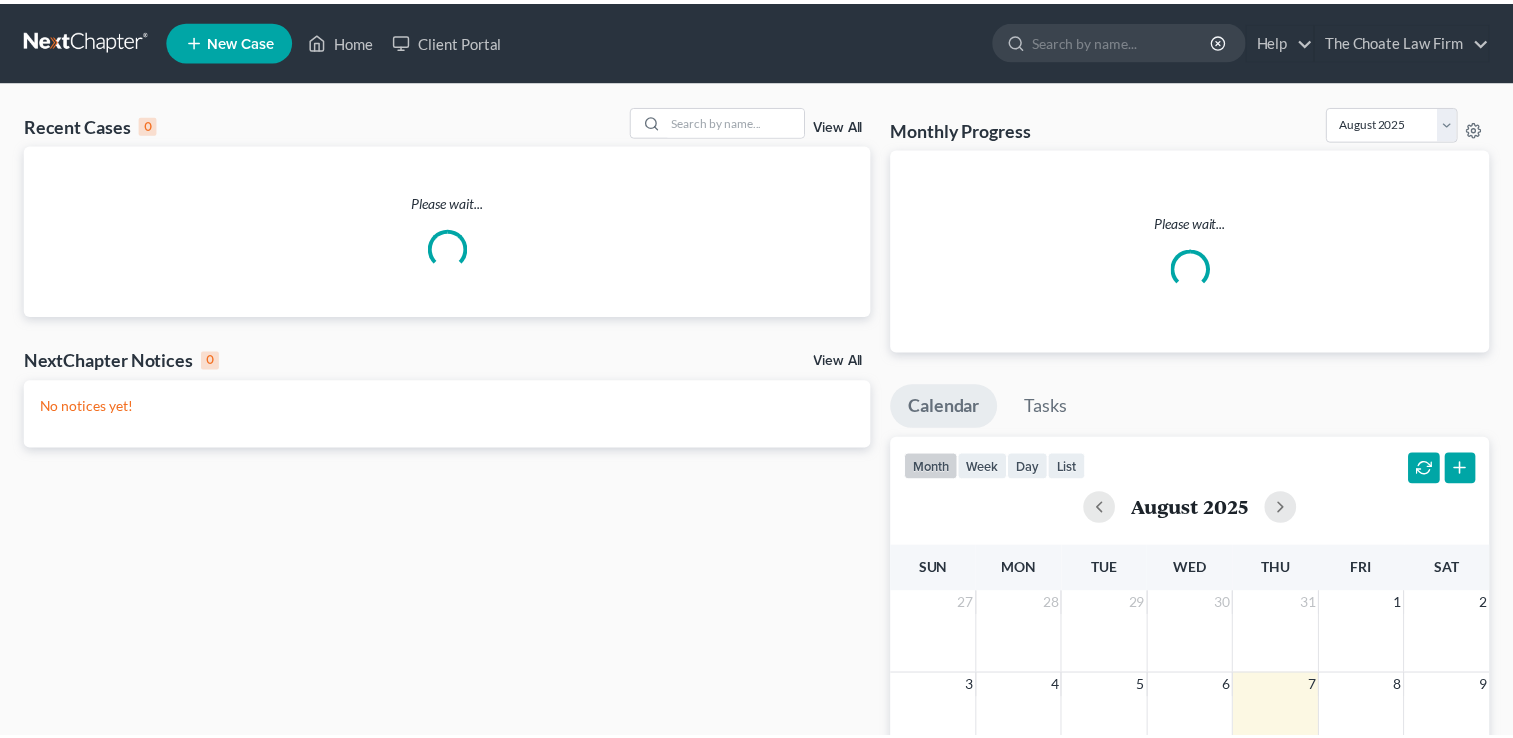 scroll, scrollTop: 0, scrollLeft: 0, axis: both 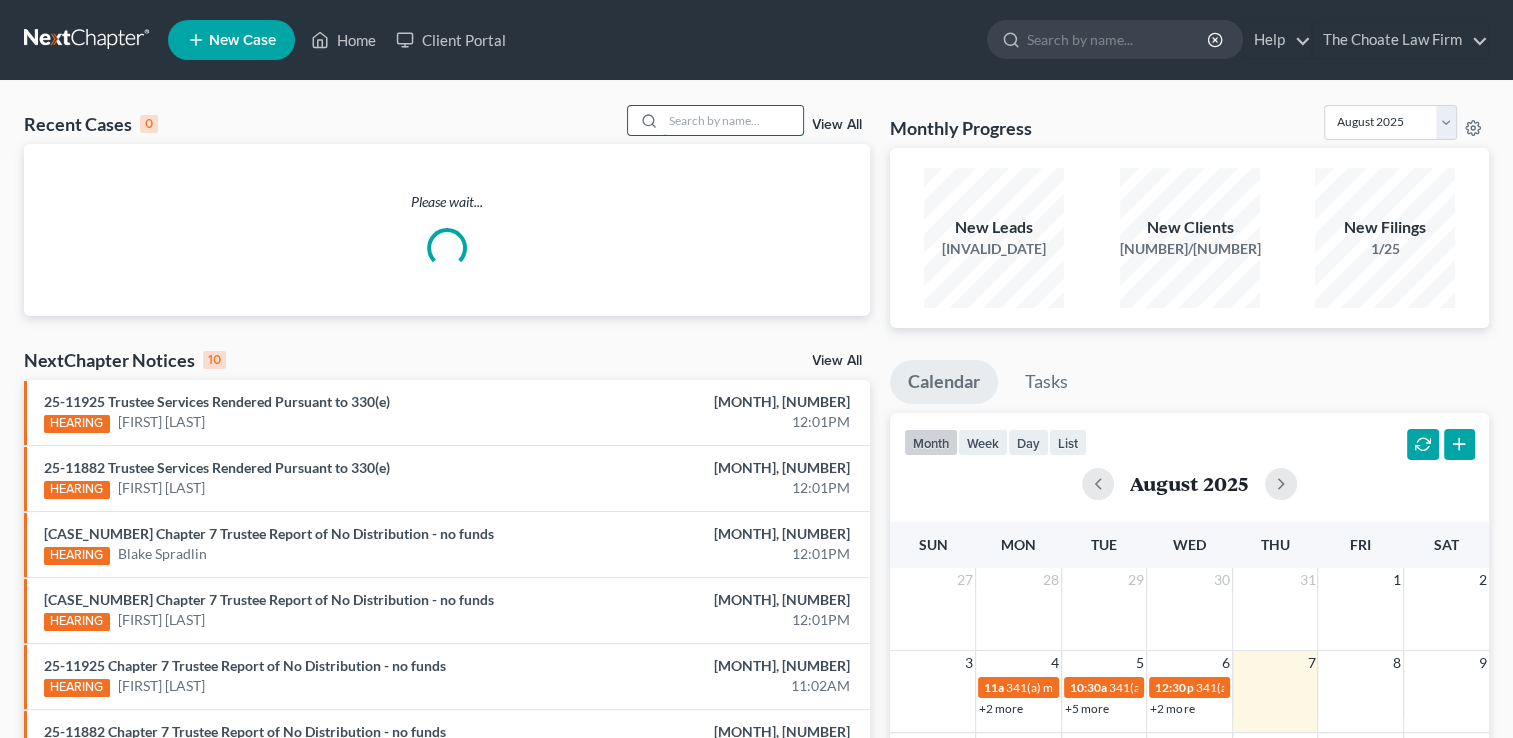 click at bounding box center [733, 120] 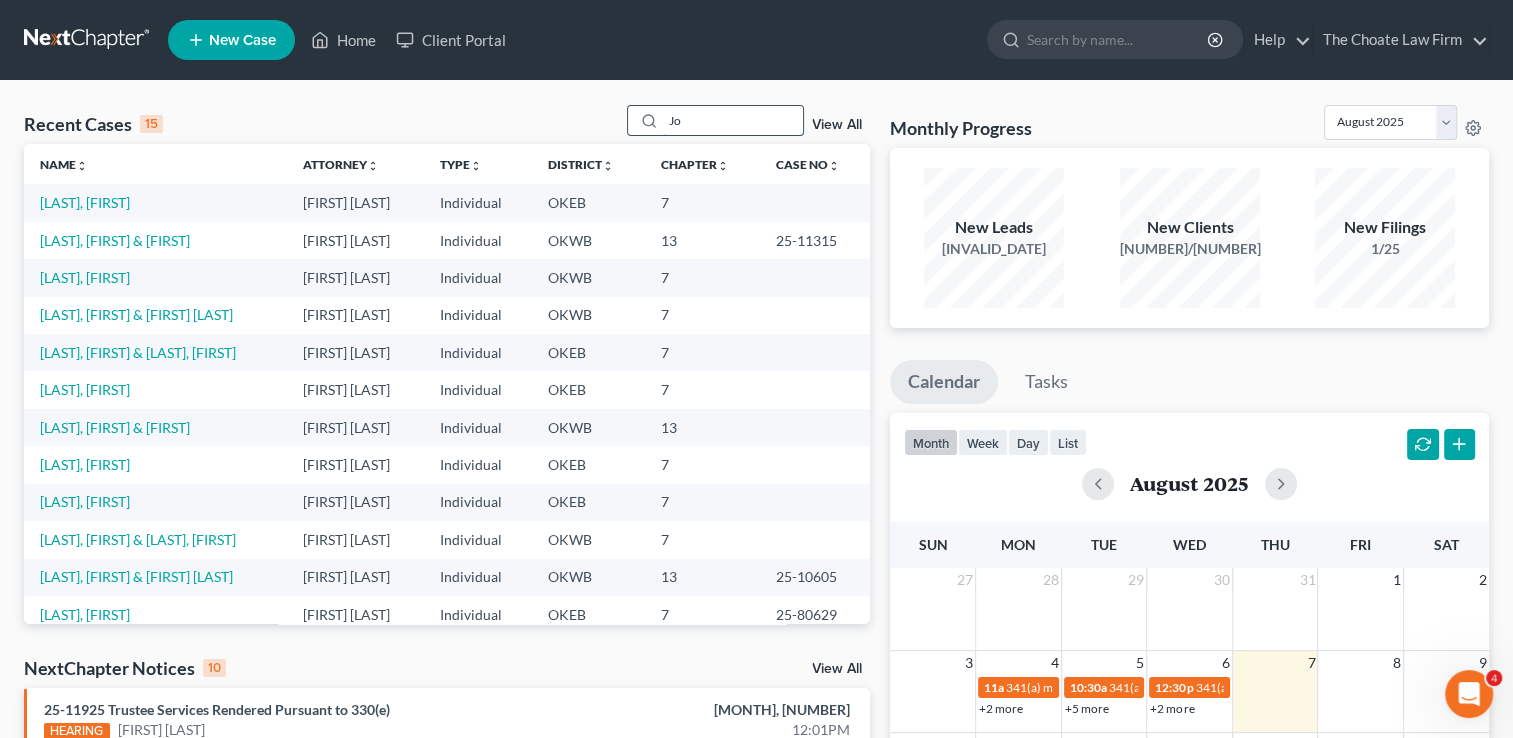 scroll, scrollTop: 0, scrollLeft: 0, axis: both 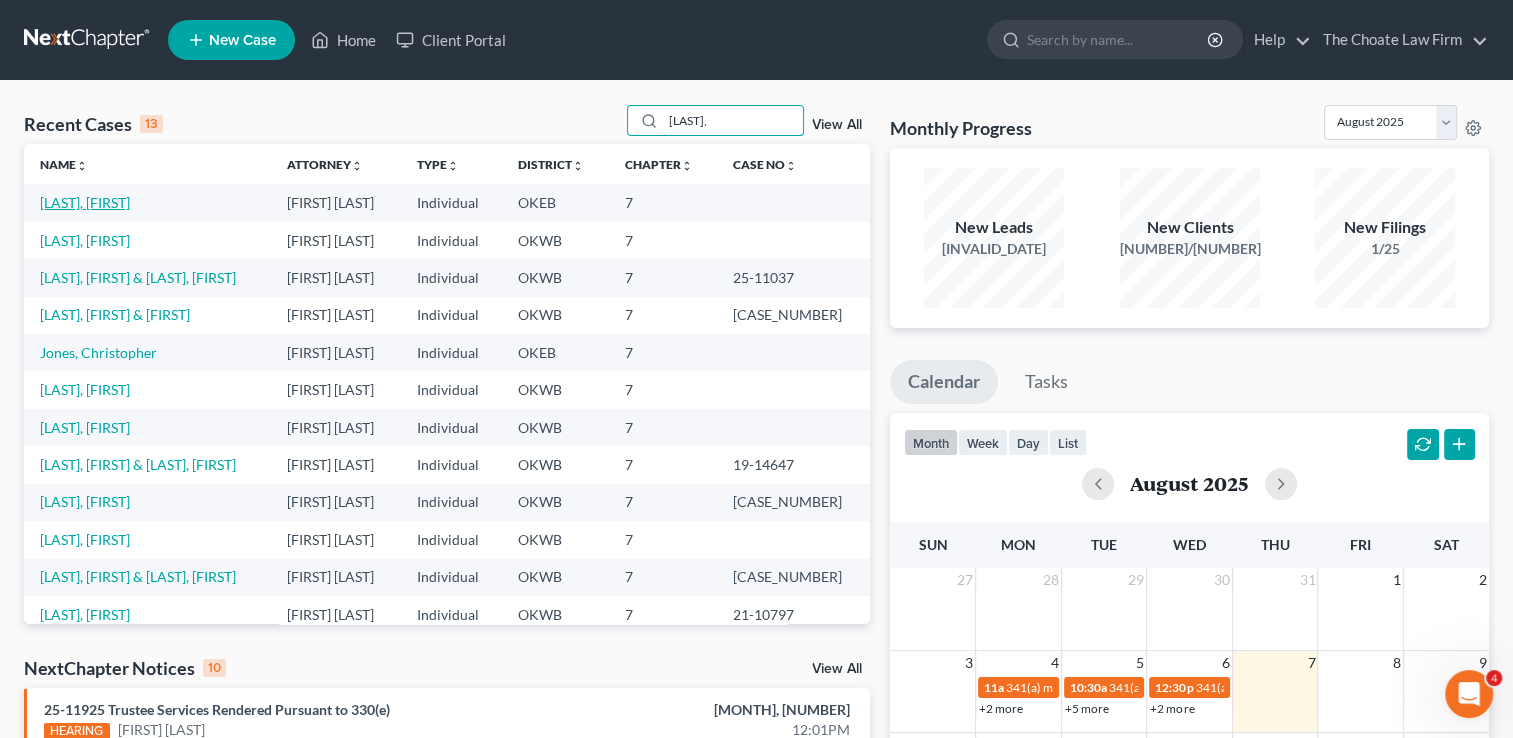 type on "[LAST]," 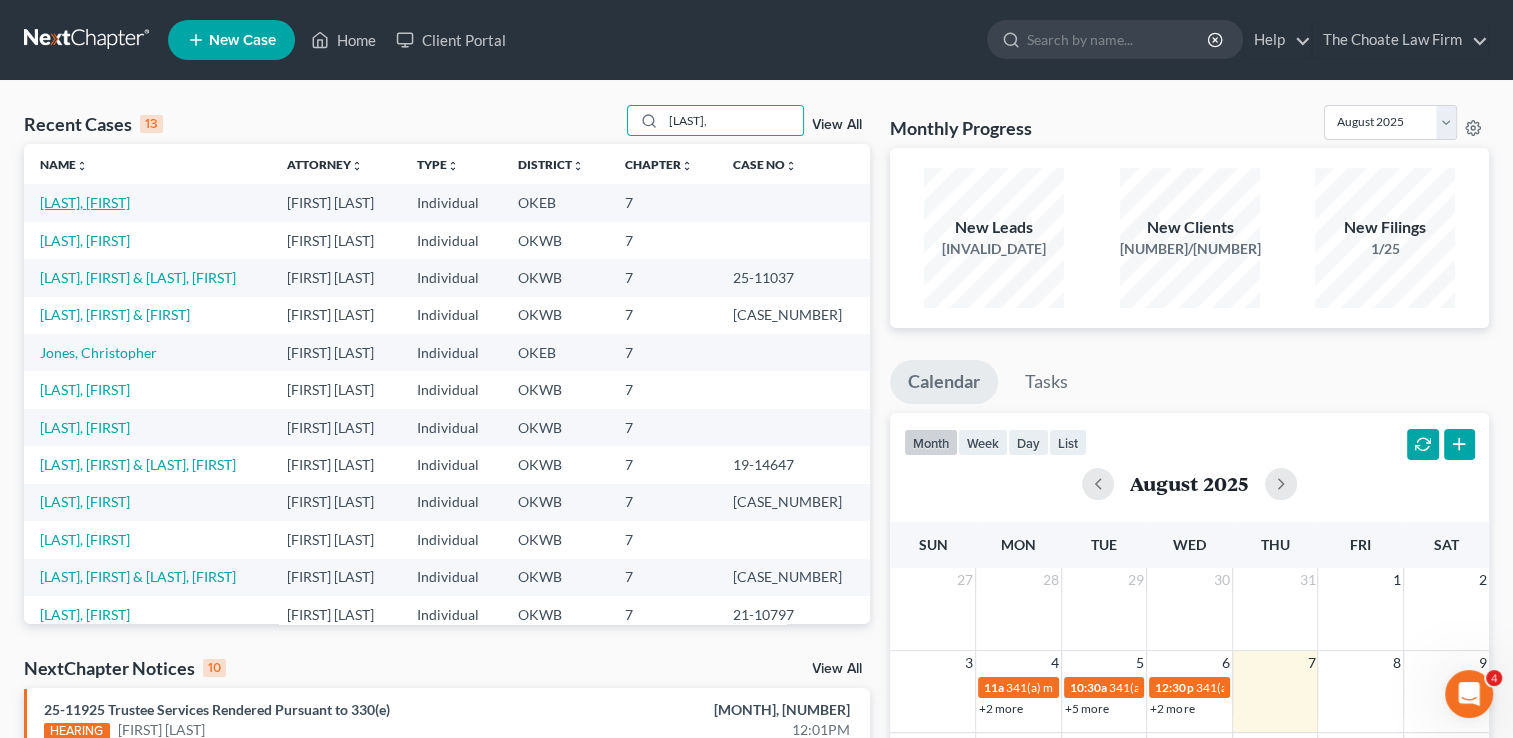 click on "[LAST], [FIRST]" at bounding box center (85, 202) 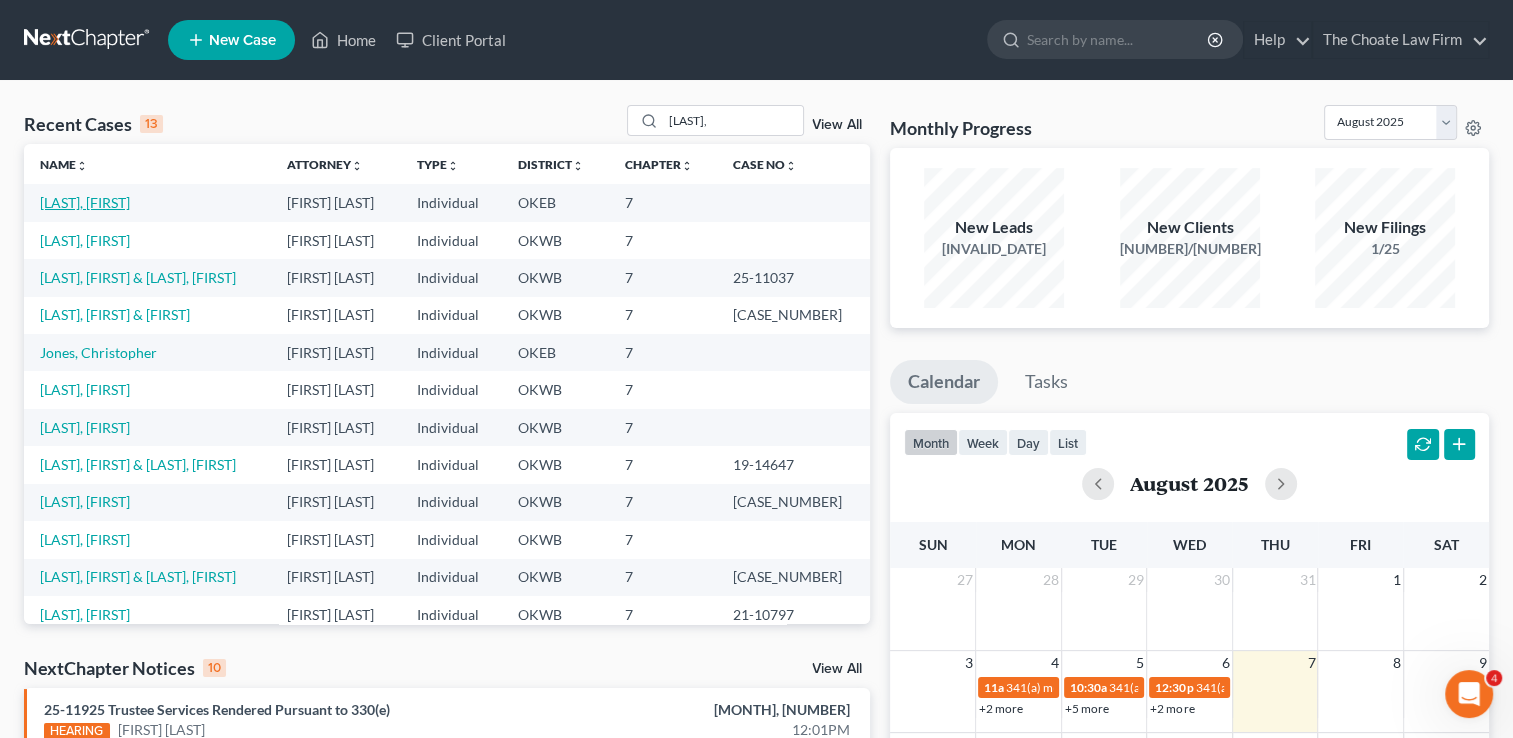 select on "6" 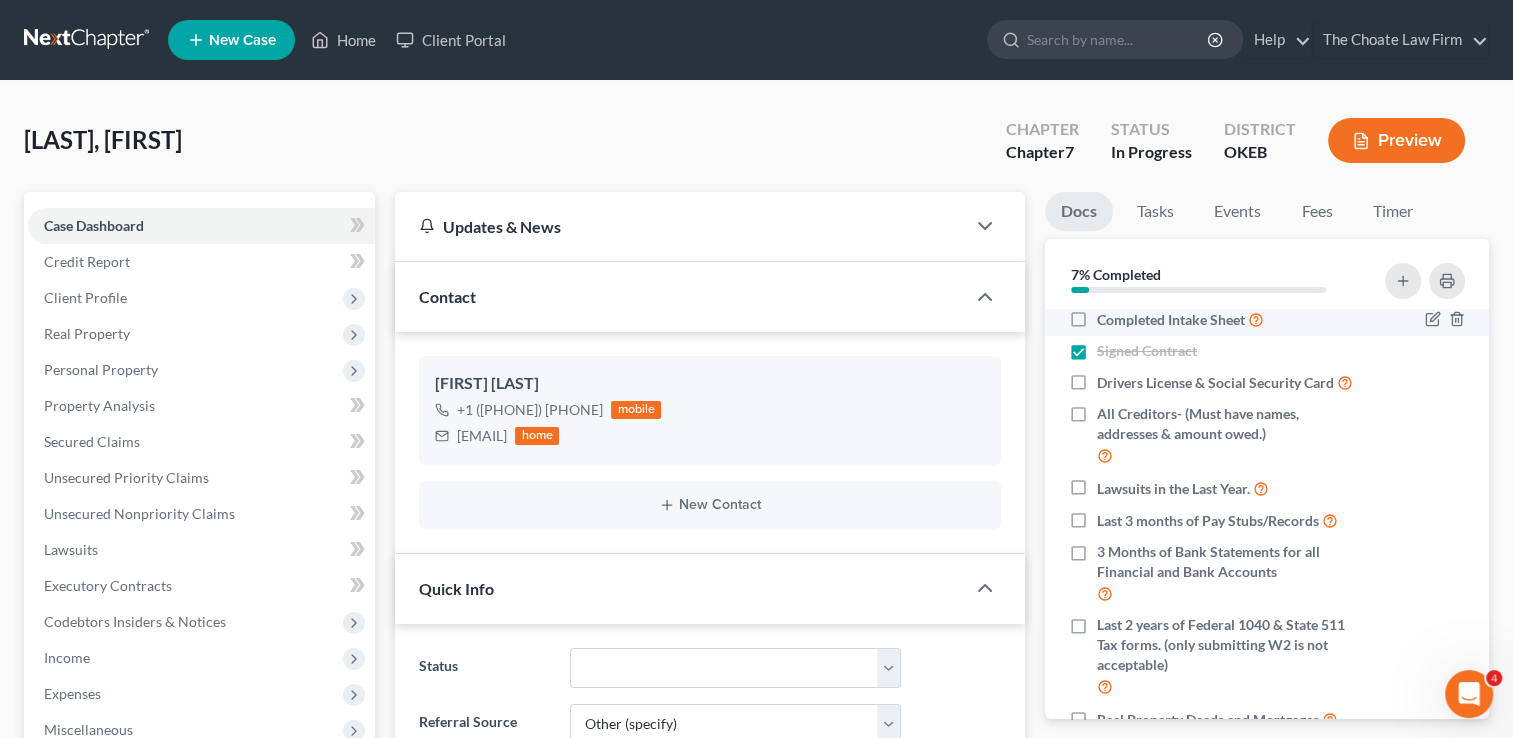 scroll, scrollTop: 0, scrollLeft: 0, axis: both 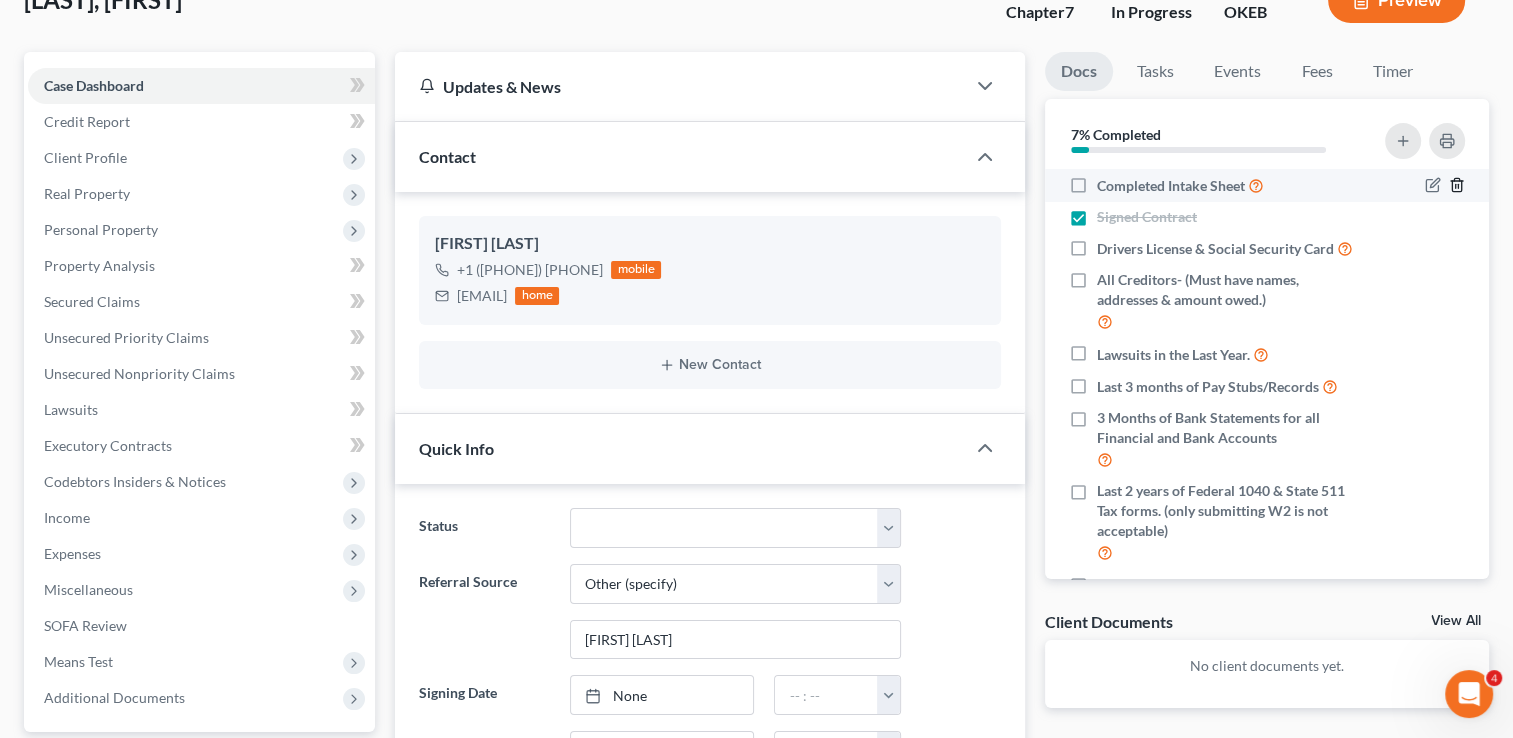 click 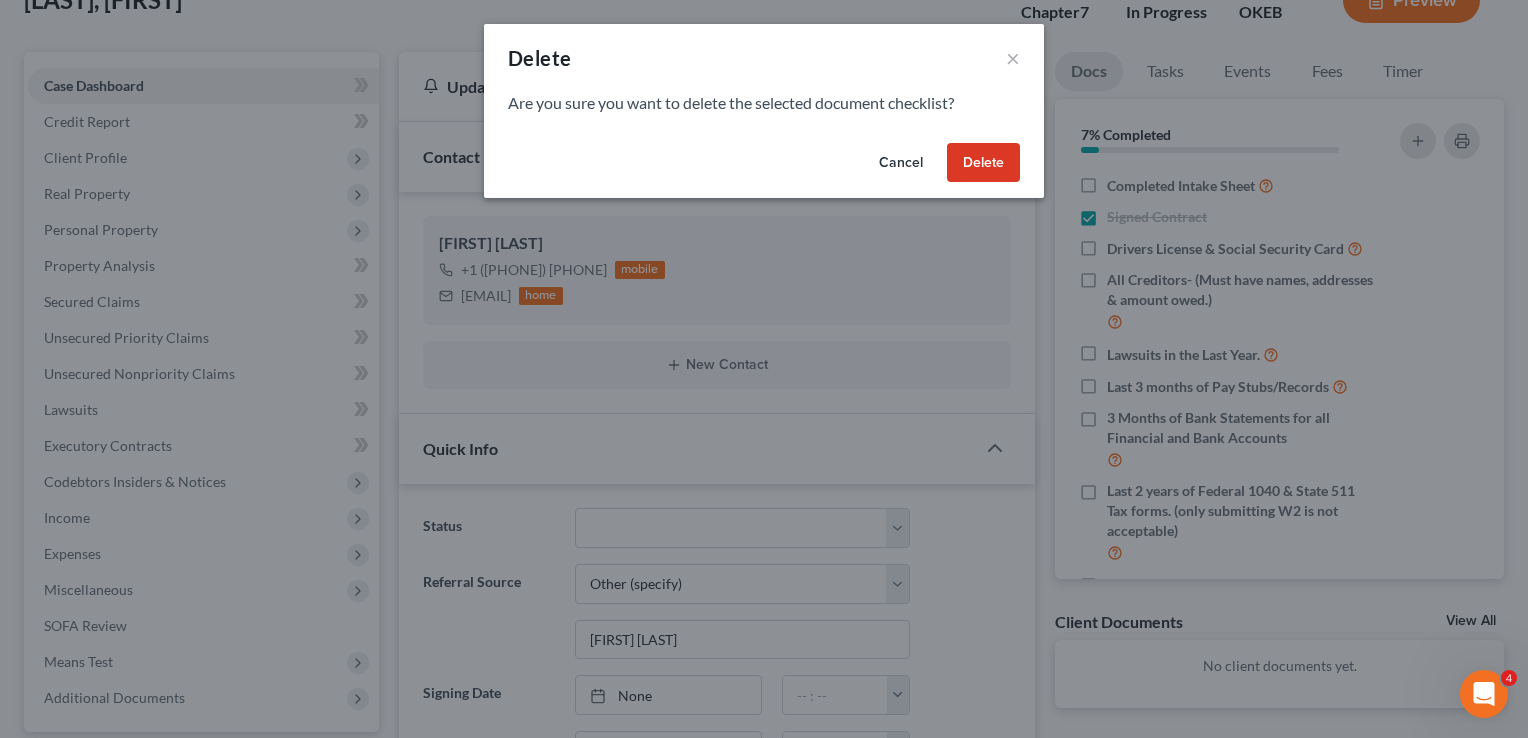click on "Delete" at bounding box center [983, 163] 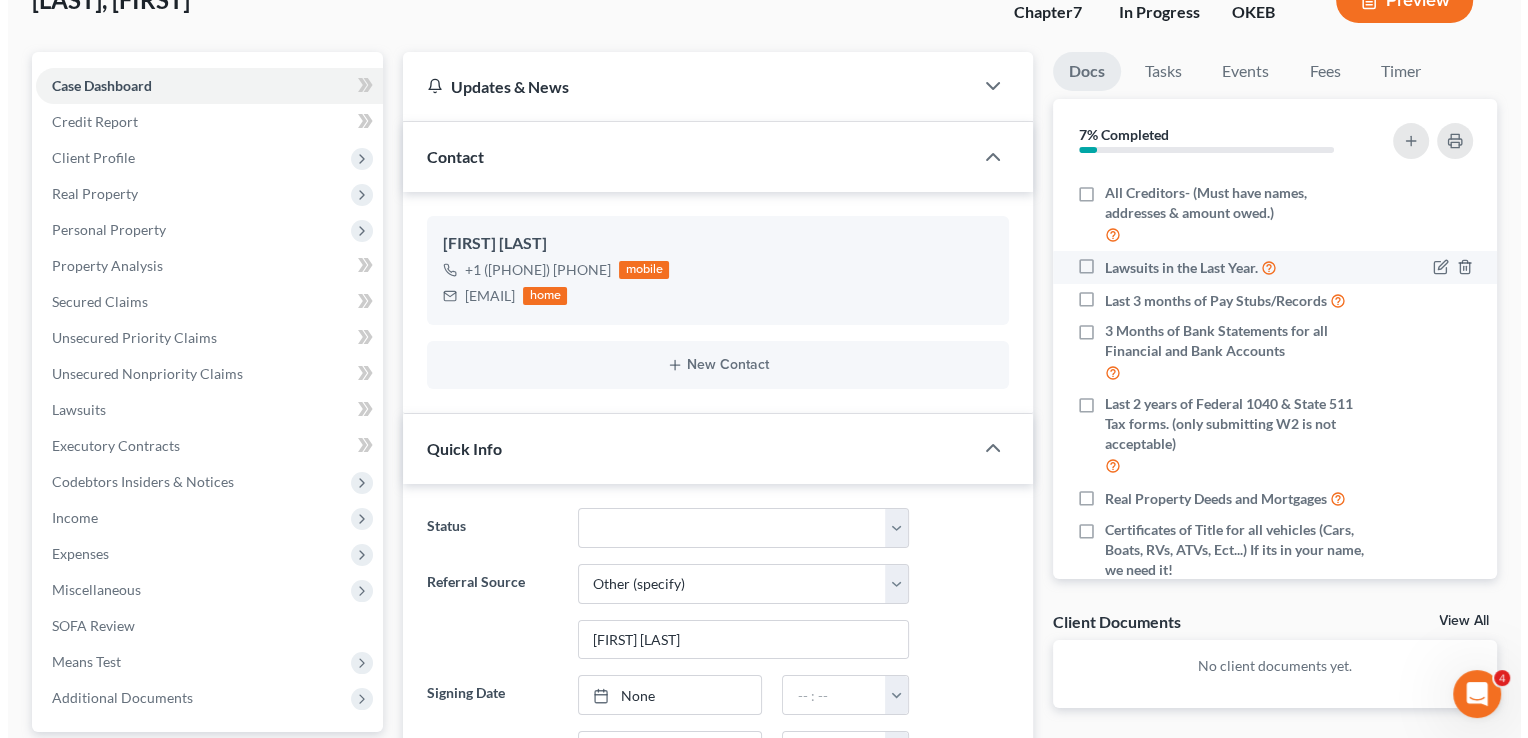 scroll, scrollTop: 100, scrollLeft: 0, axis: vertical 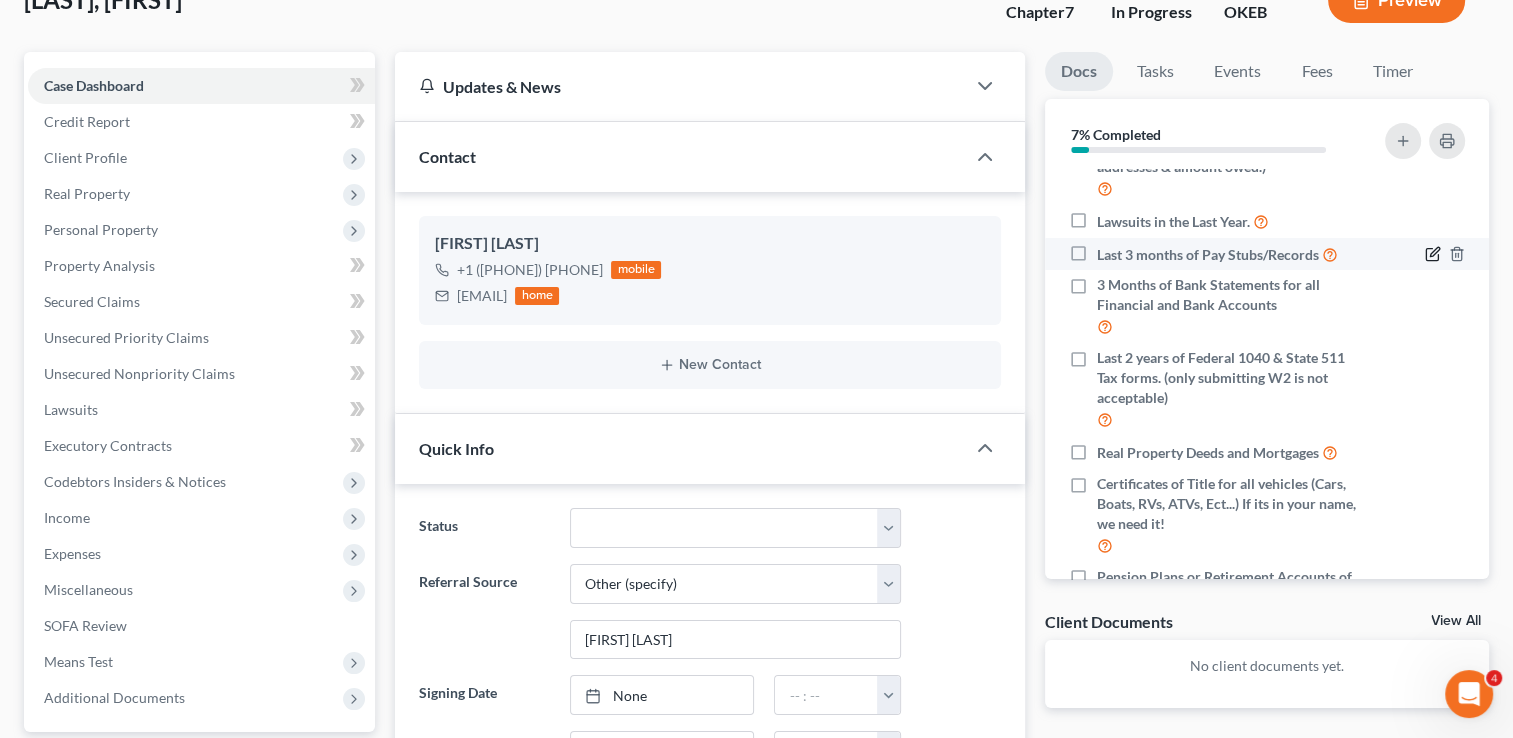 click 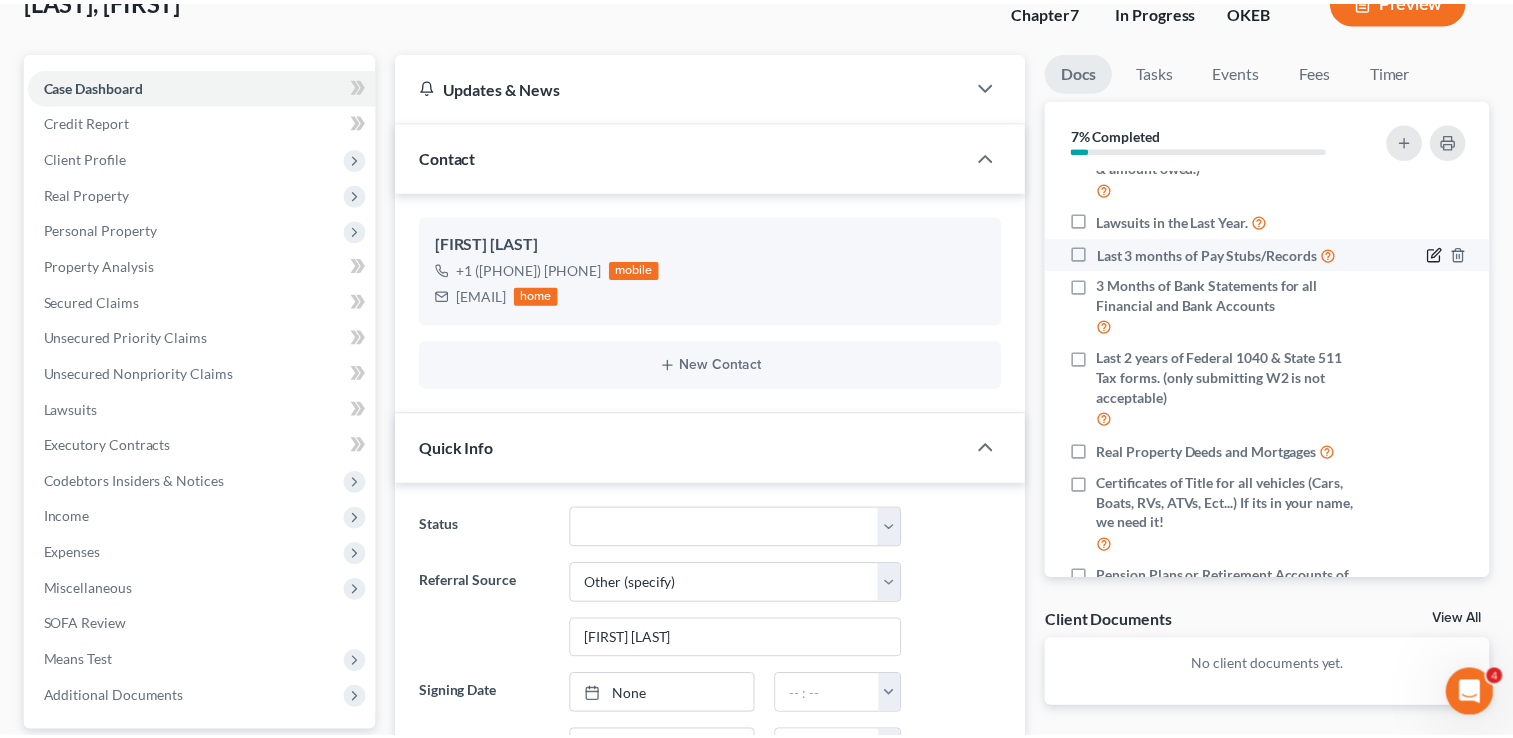 scroll, scrollTop: 80, scrollLeft: 0, axis: vertical 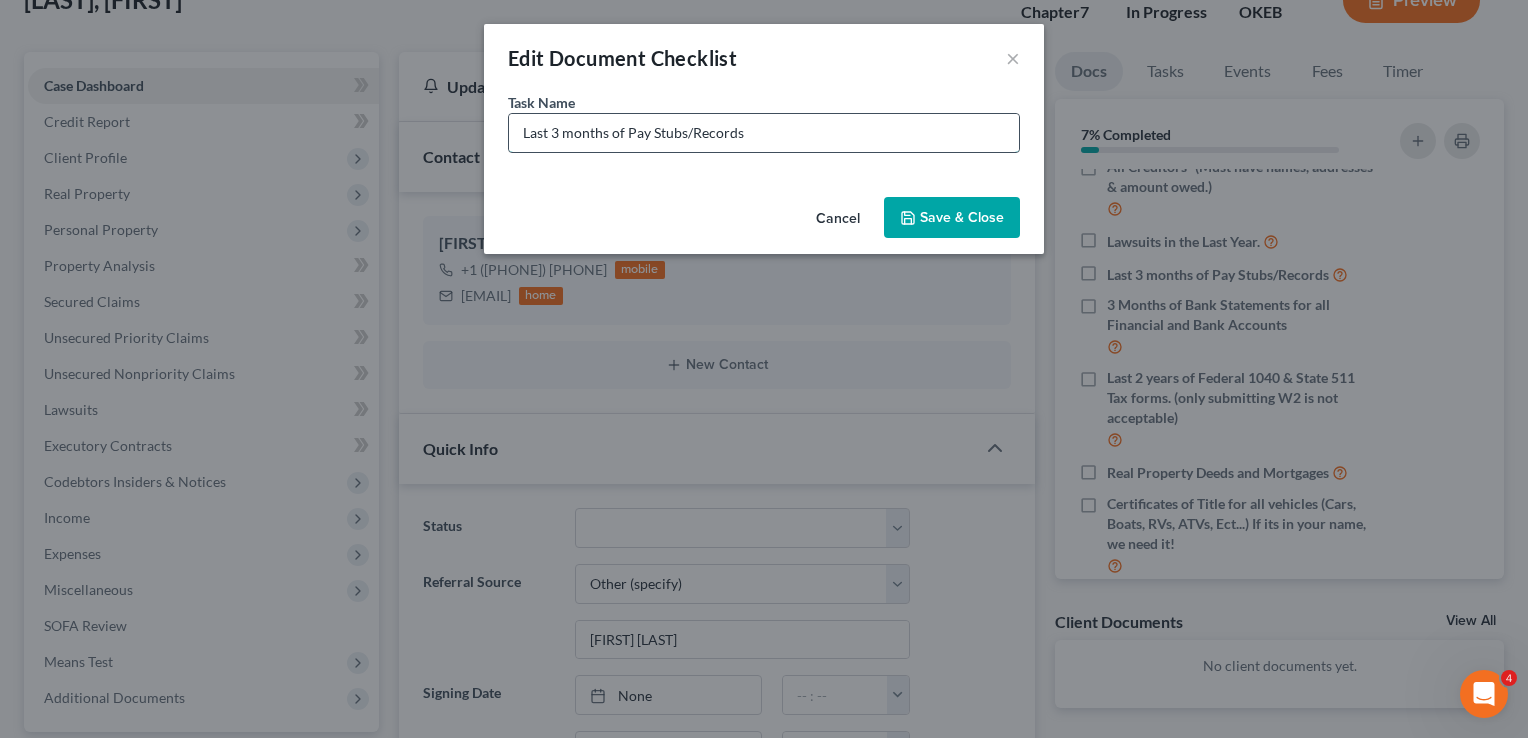 click on "Last 3 months of Pay Stubs/Records" at bounding box center [764, 133] 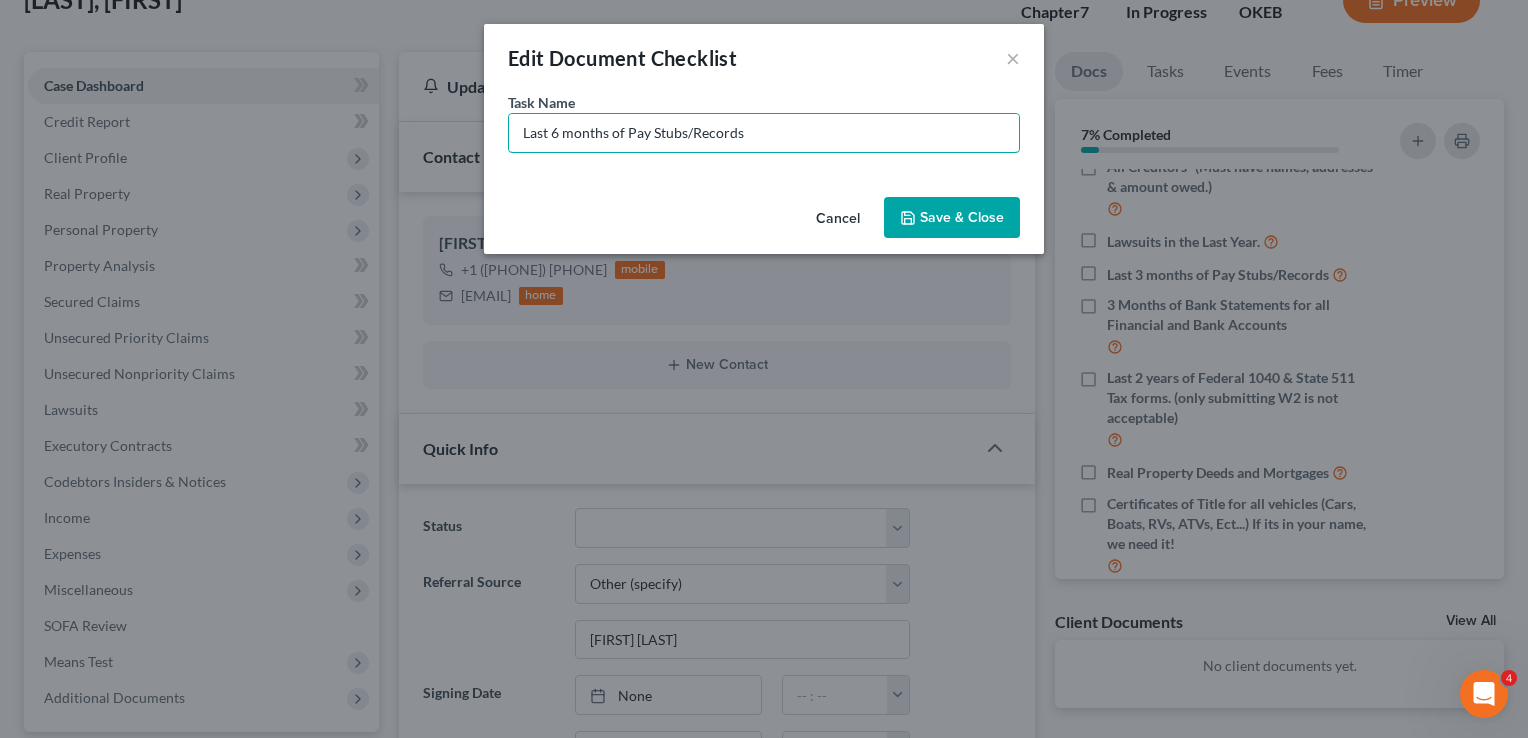 type on "Last 6 months of Pay Stubs/Records" 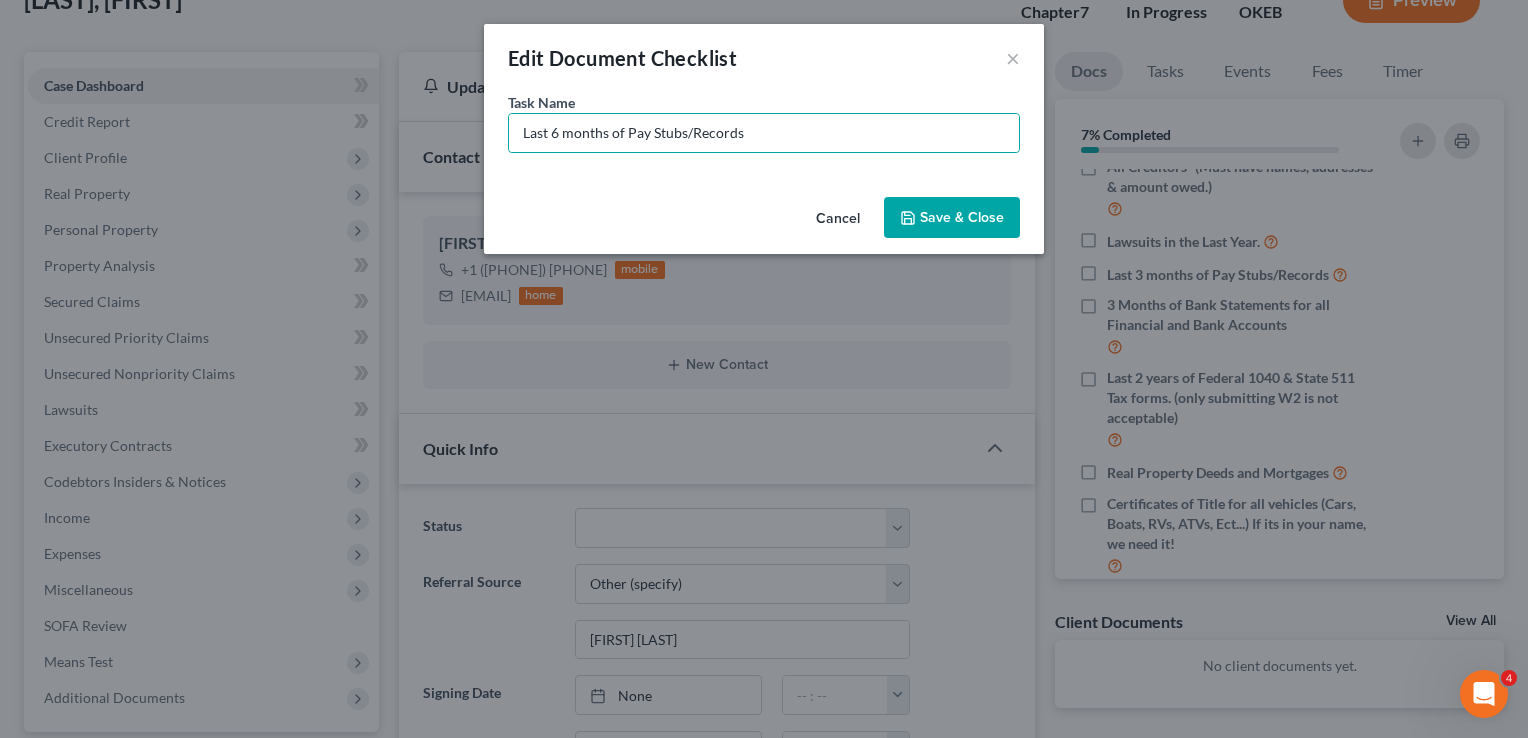 click on "Save & Close" at bounding box center (952, 218) 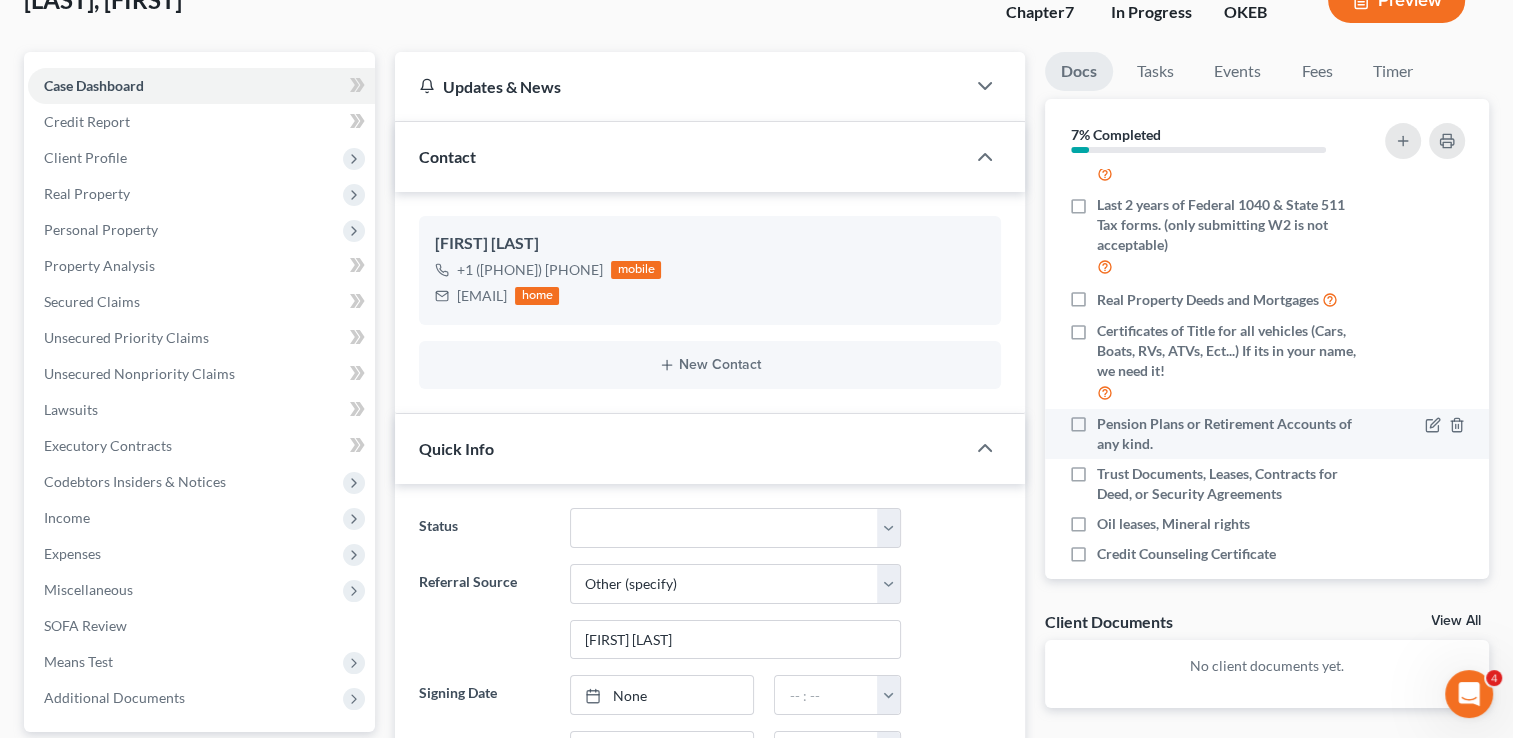 scroll, scrollTop: 295, scrollLeft: 0, axis: vertical 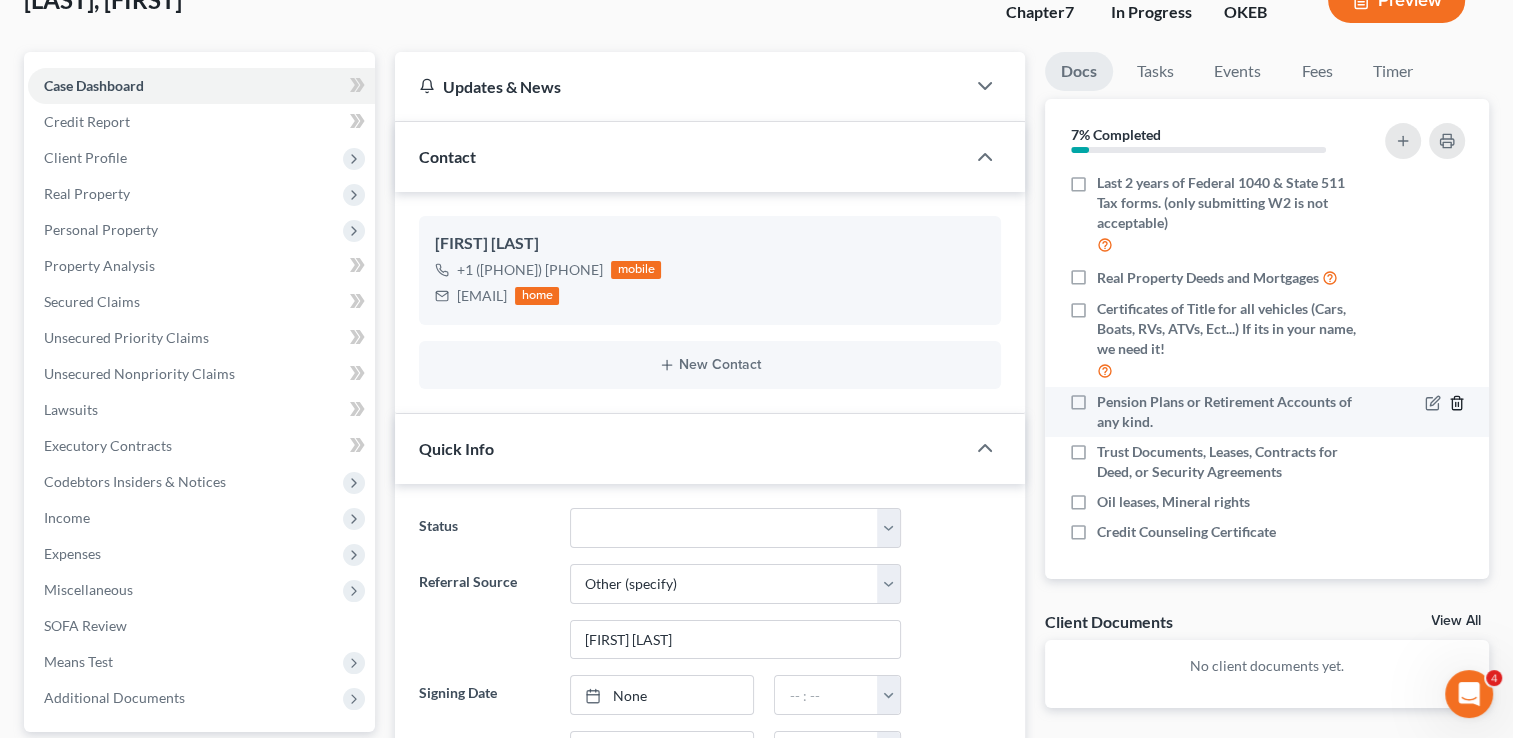 click 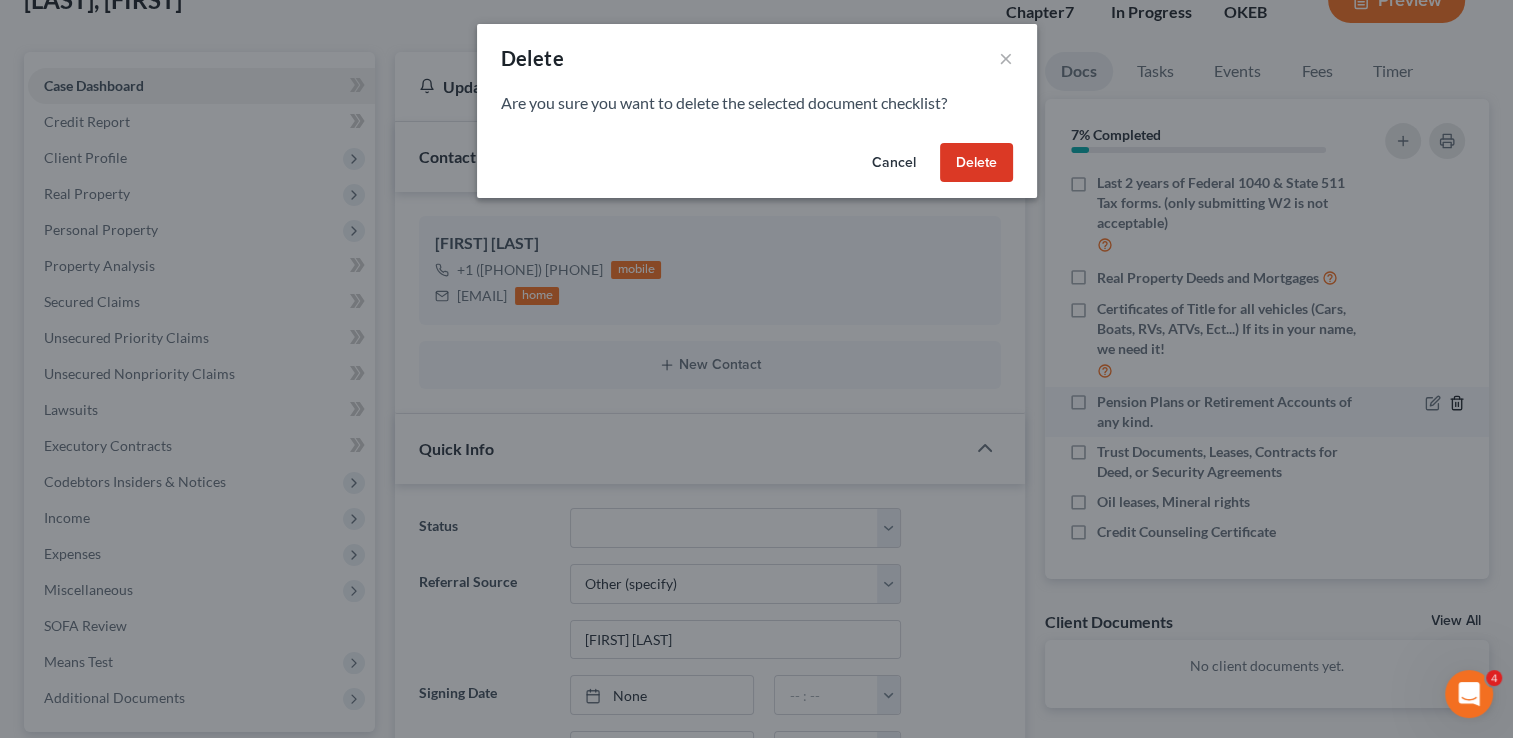 scroll, scrollTop: 275, scrollLeft: 0, axis: vertical 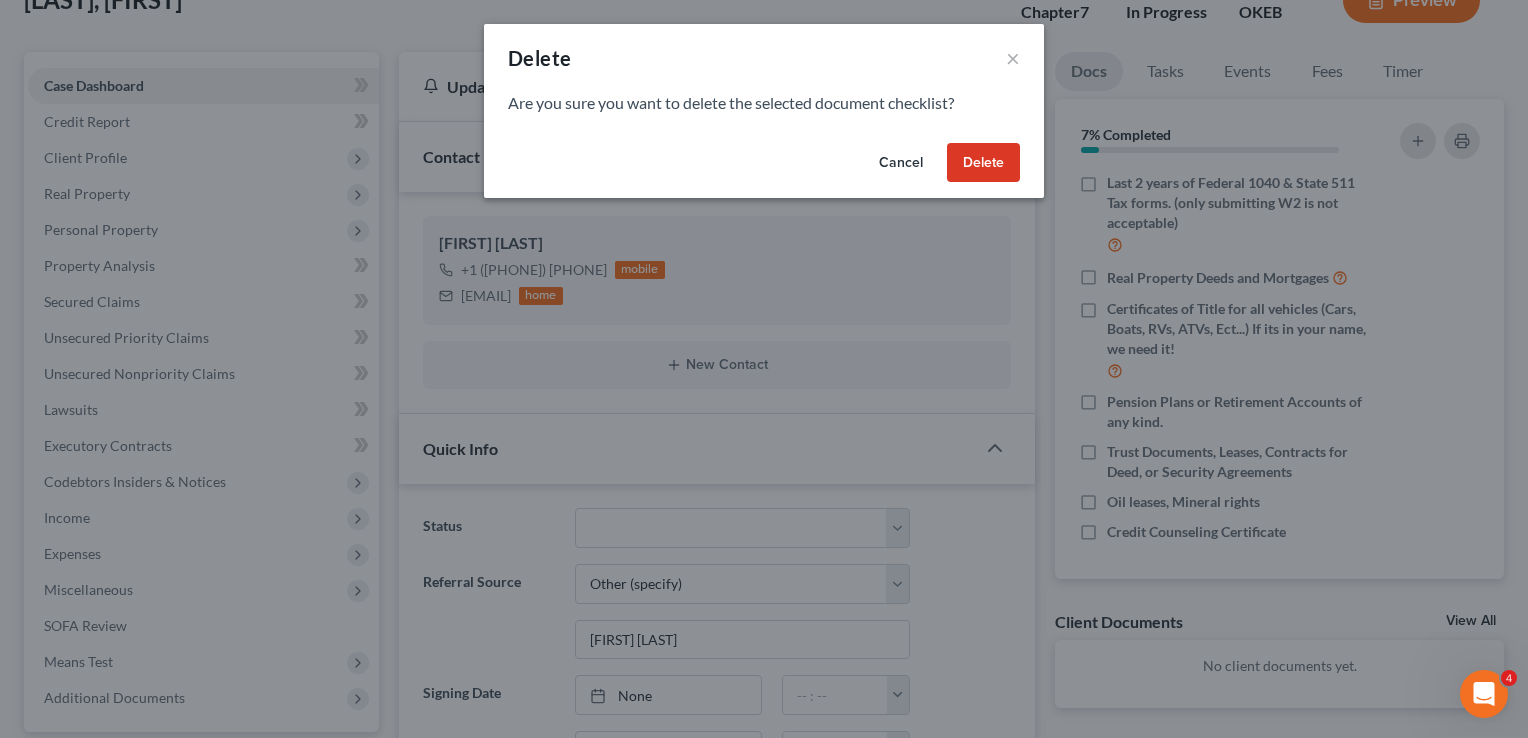 click on "Delete" at bounding box center (983, 163) 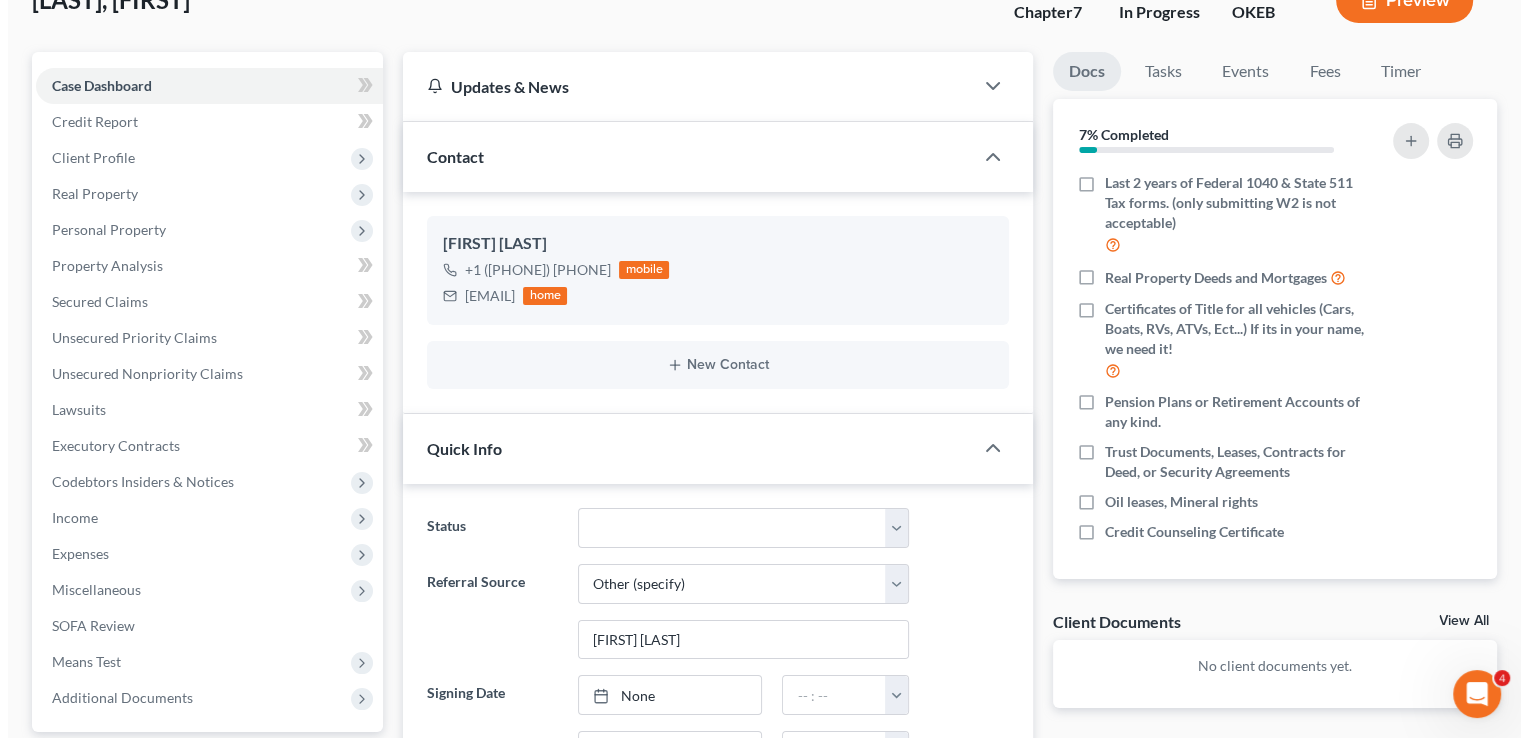 scroll, scrollTop: 245, scrollLeft: 0, axis: vertical 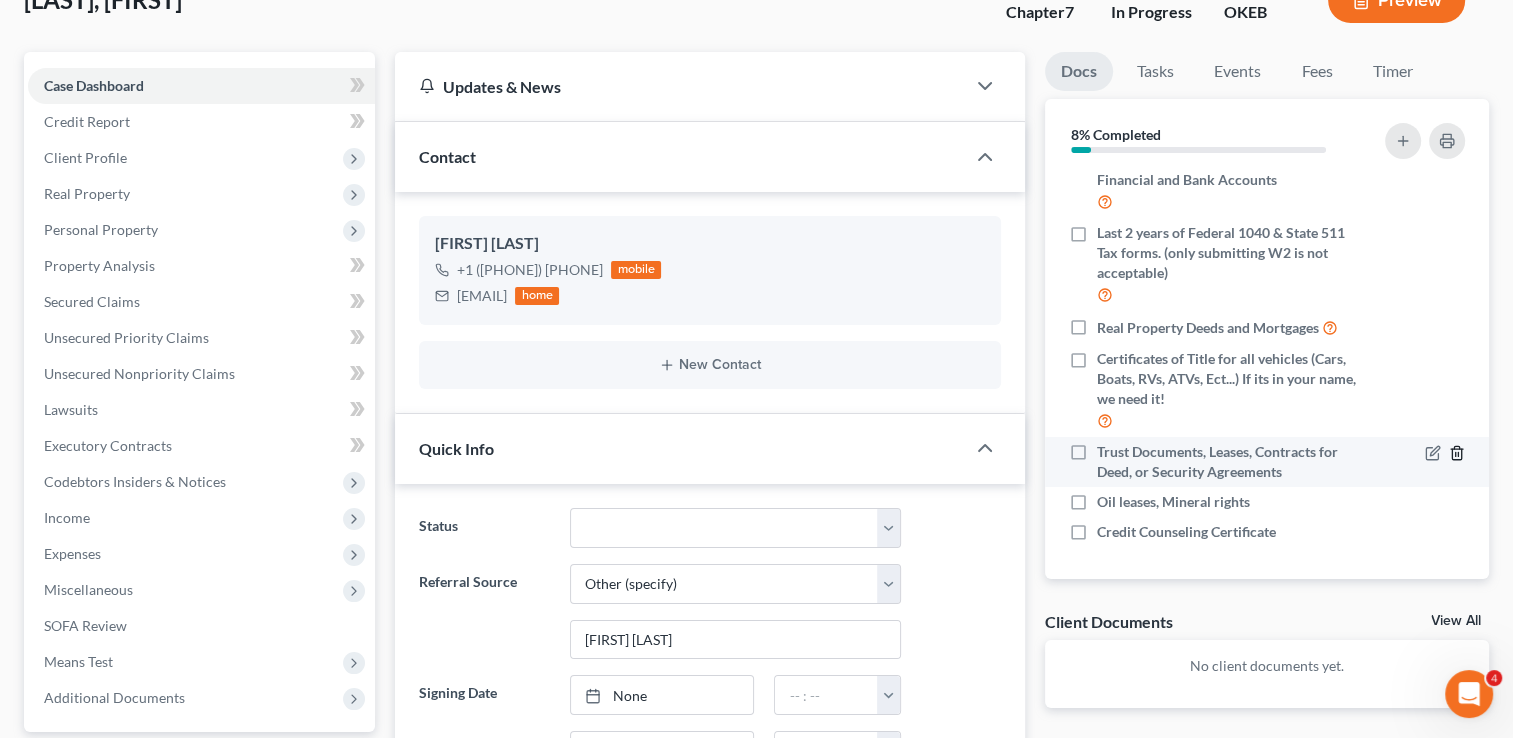 click 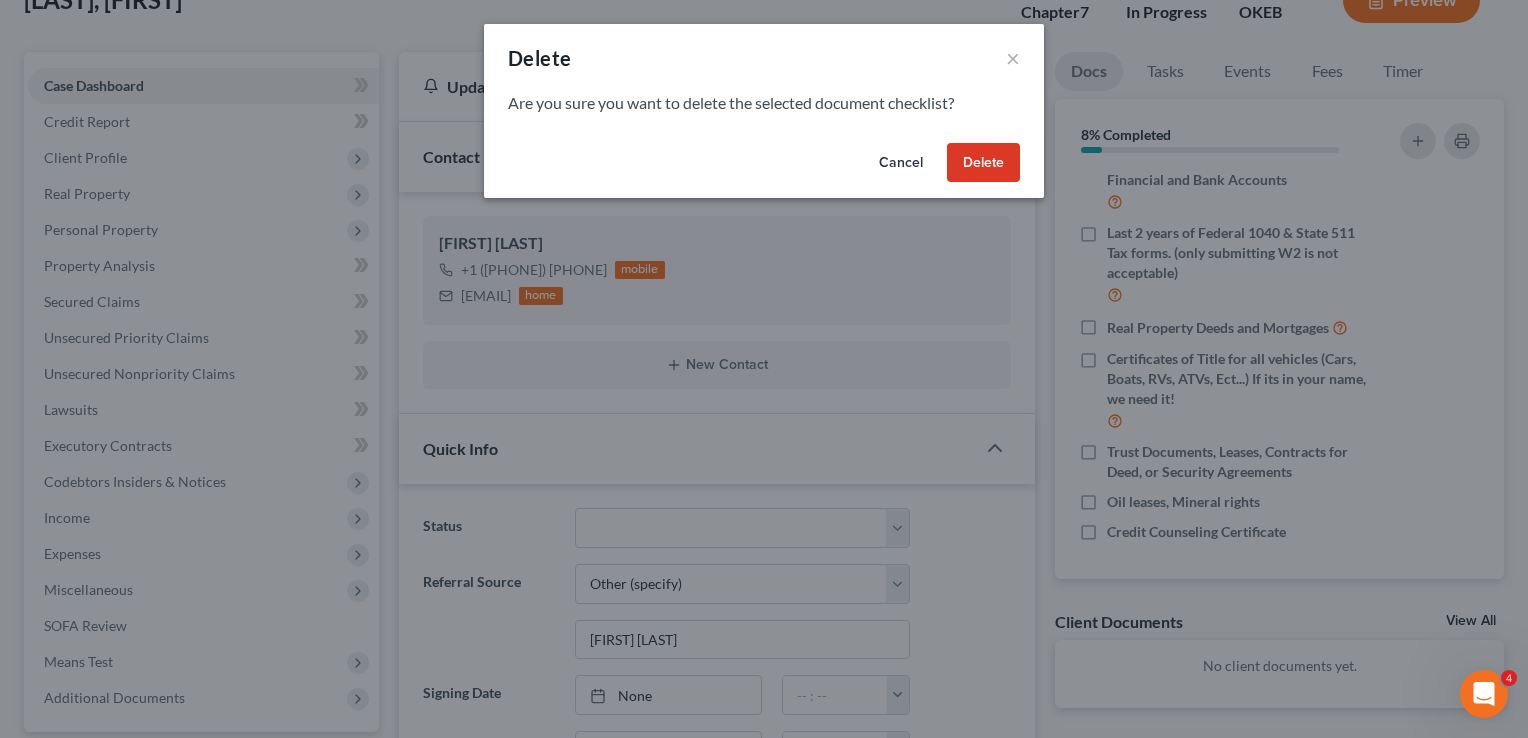 click on "Delete" at bounding box center [983, 163] 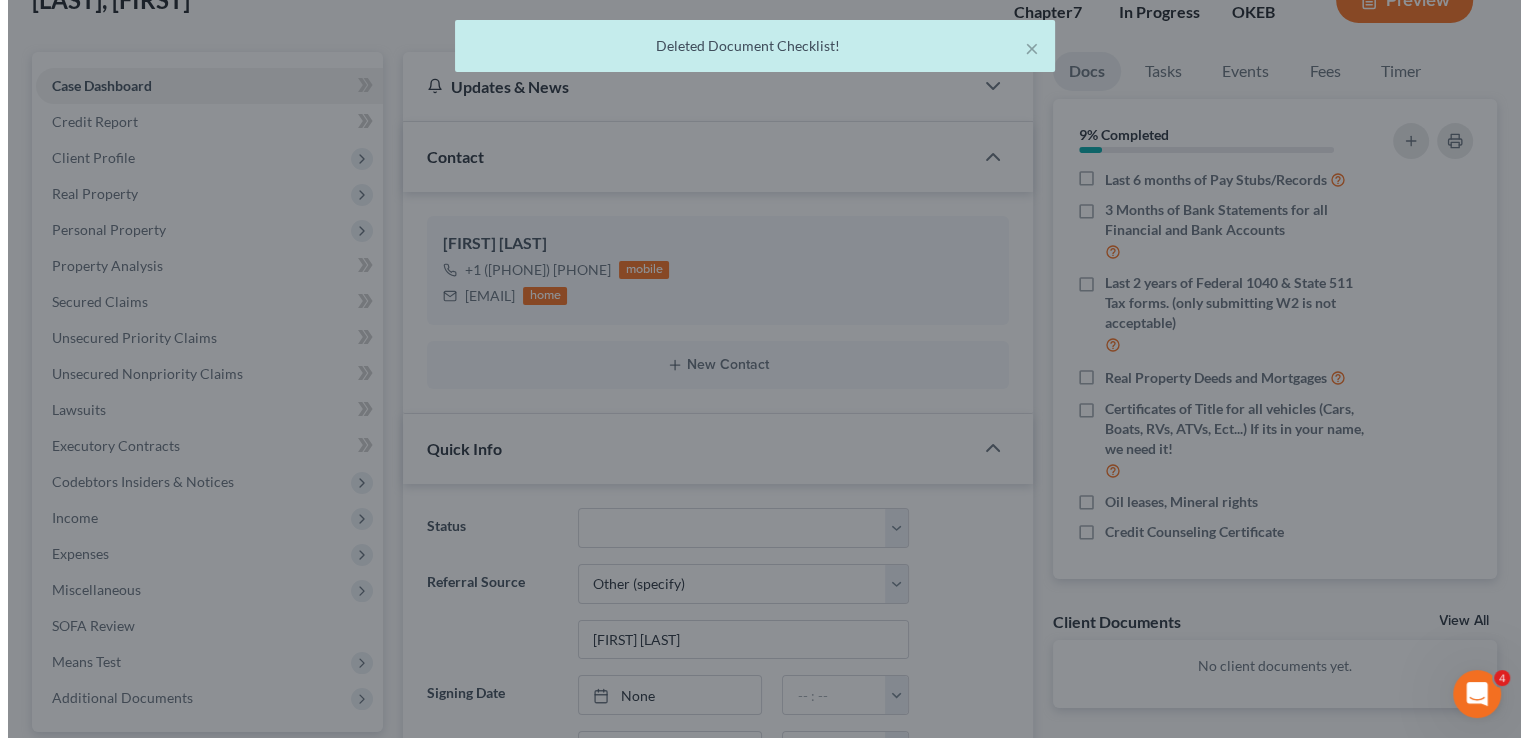 scroll, scrollTop: 195, scrollLeft: 0, axis: vertical 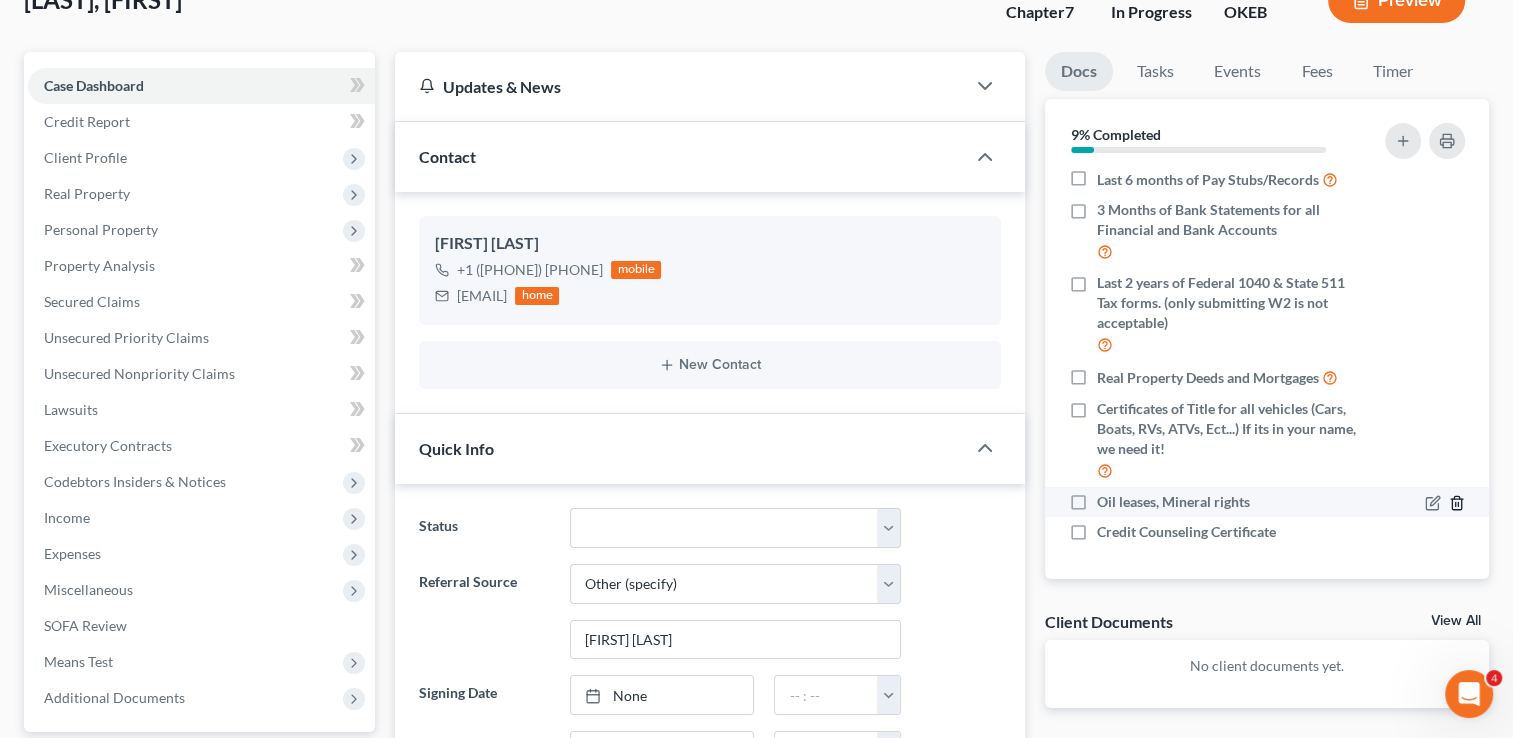 click 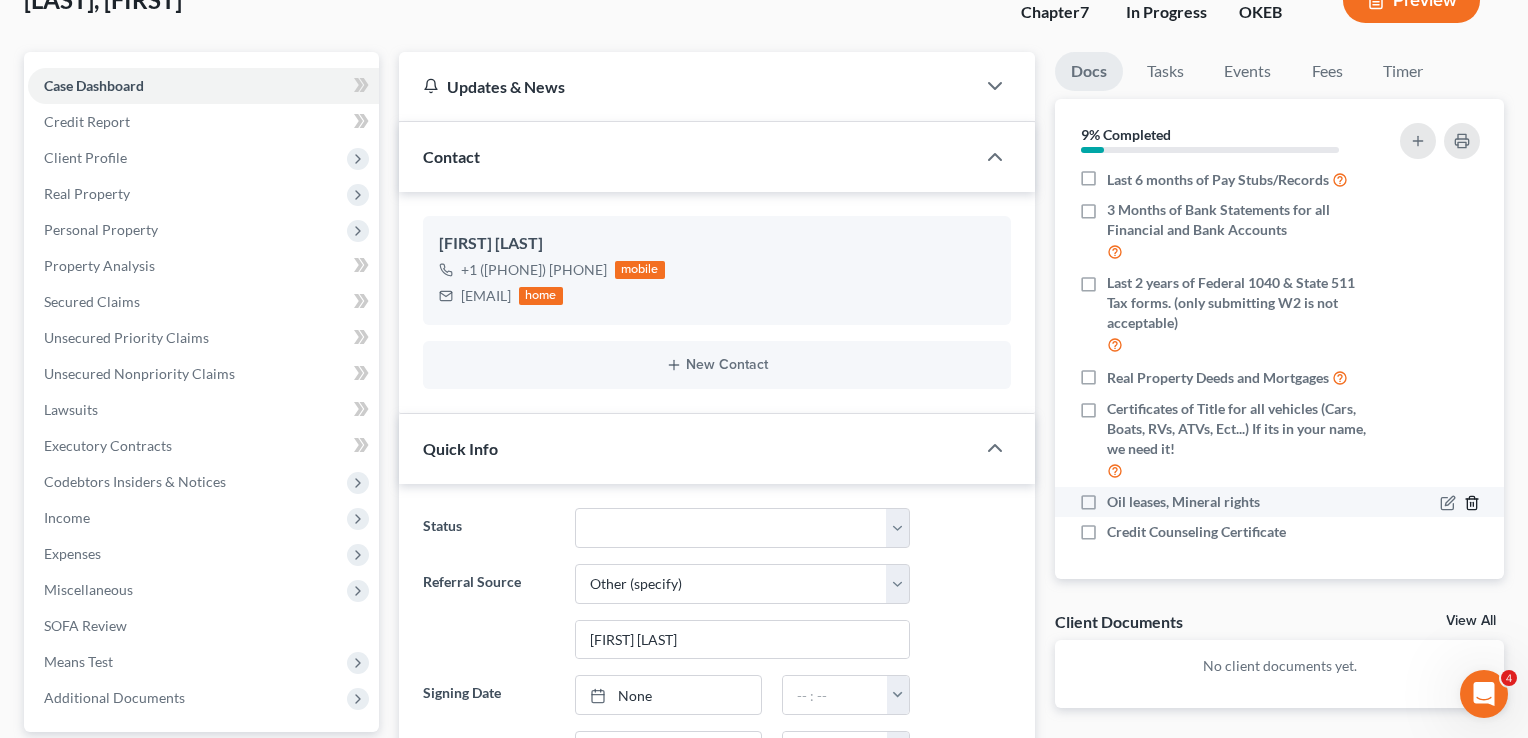scroll, scrollTop: 175, scrollLeft: 0, axis: vertical 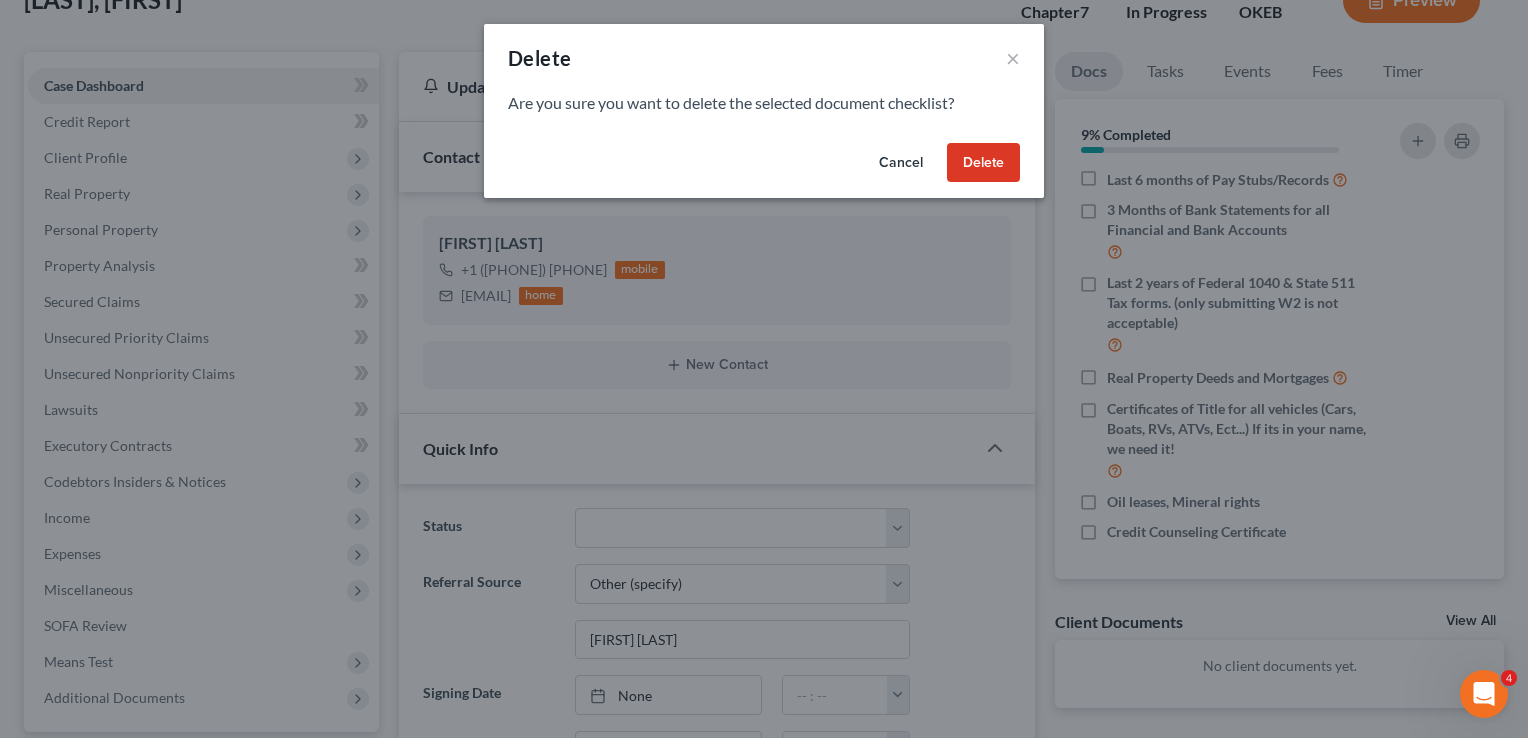 click on "Delete" at bounding box center [983, 163] 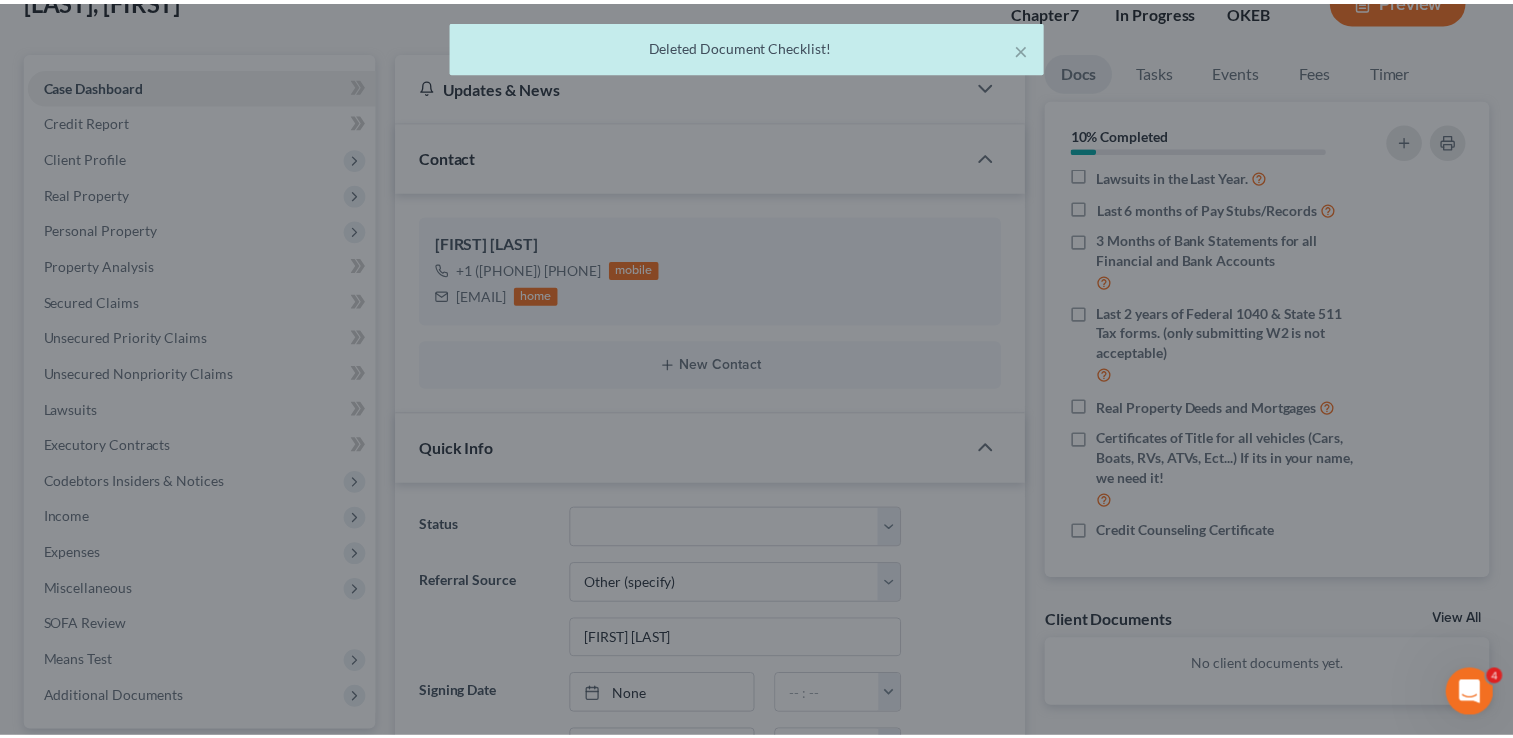 scroll, scrollTop: 165, scrollLeft: 0, axis: vertical 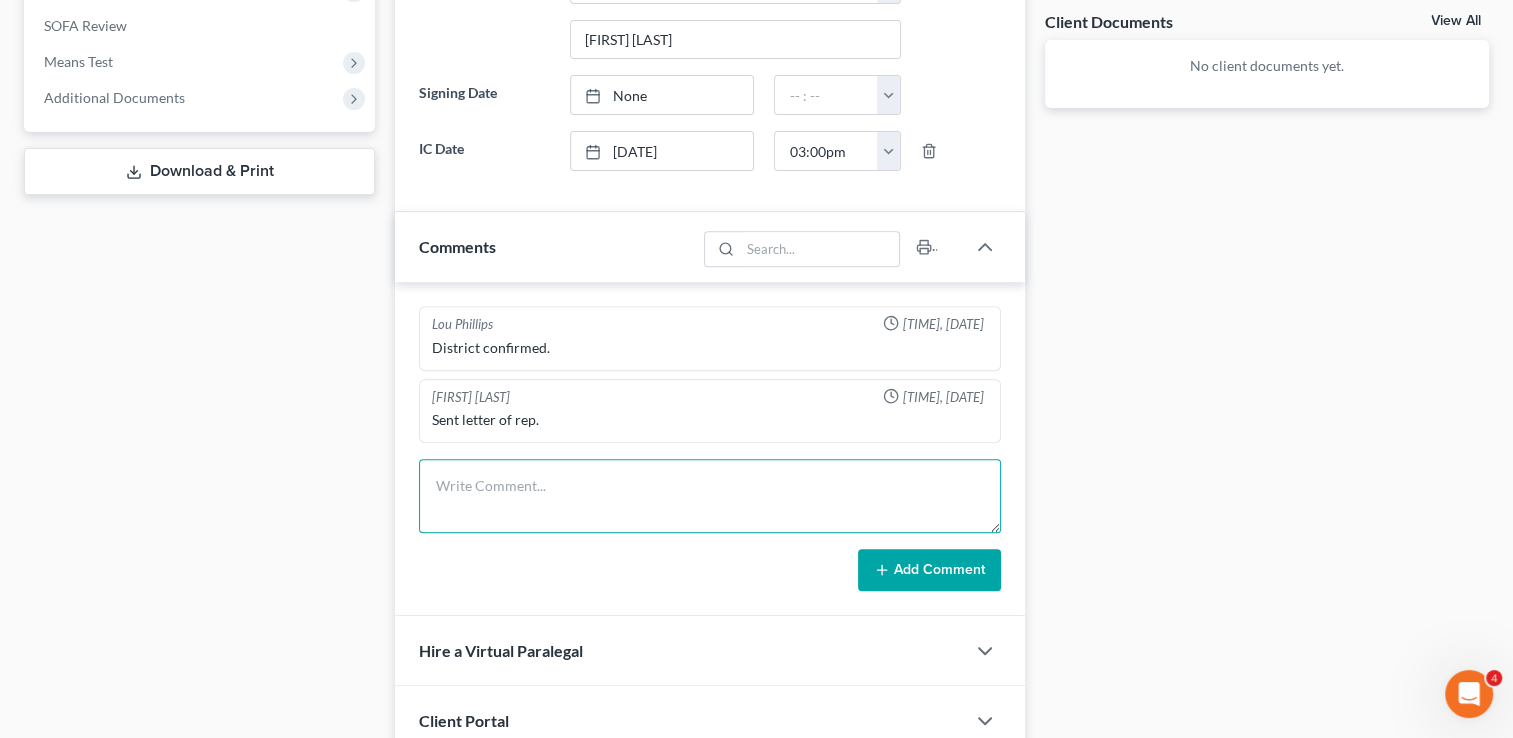 click at bounding box center [710, 496] 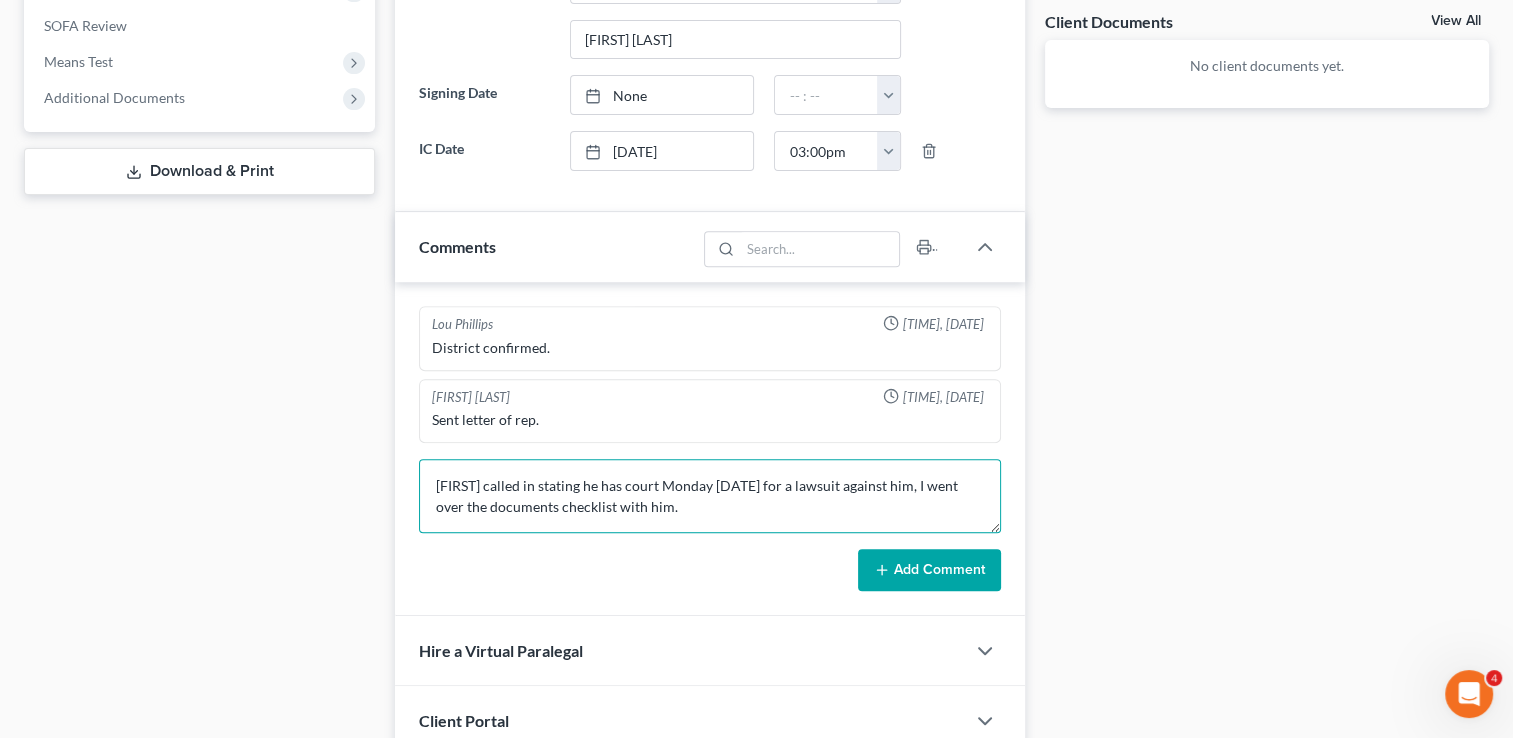 click on "[FIRST] called in stating he has court Monday [DATE] for a lawsuit against him, I went over the documents checklist with him." at bounding box center (710, 496) 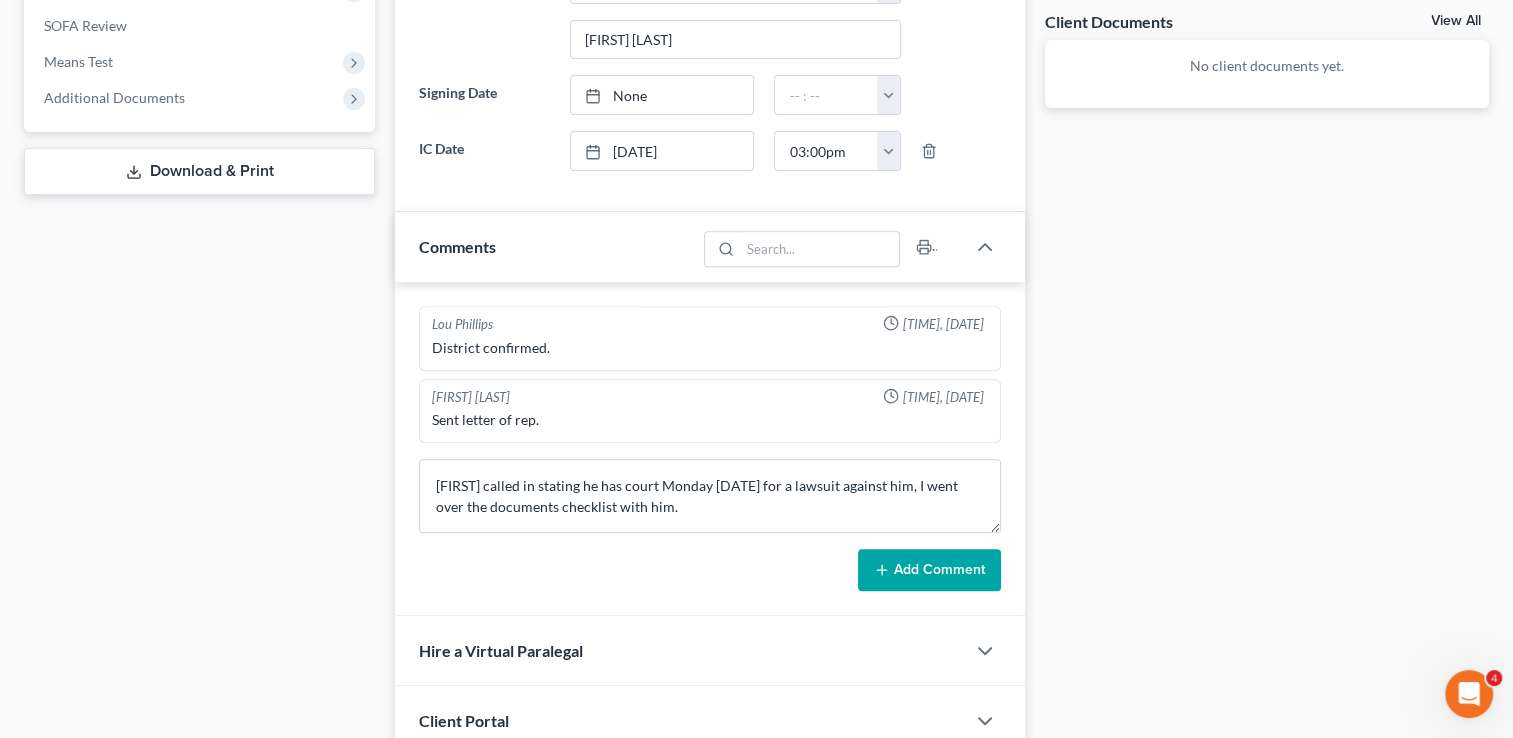 click on "Add Comment" at bounding box center [929, 570] 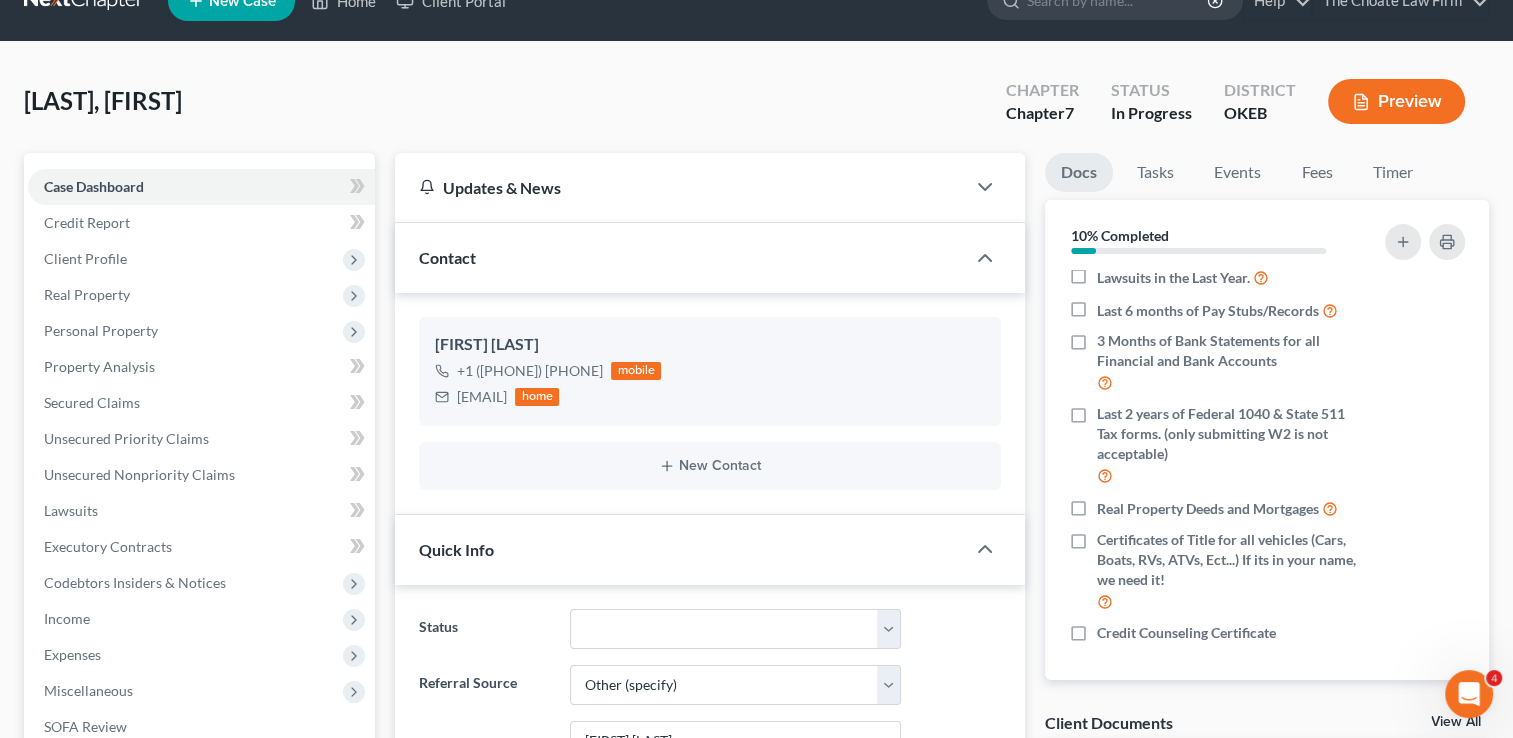 scroll, scrollTop: 0, scrollLeft: 0, axis: both 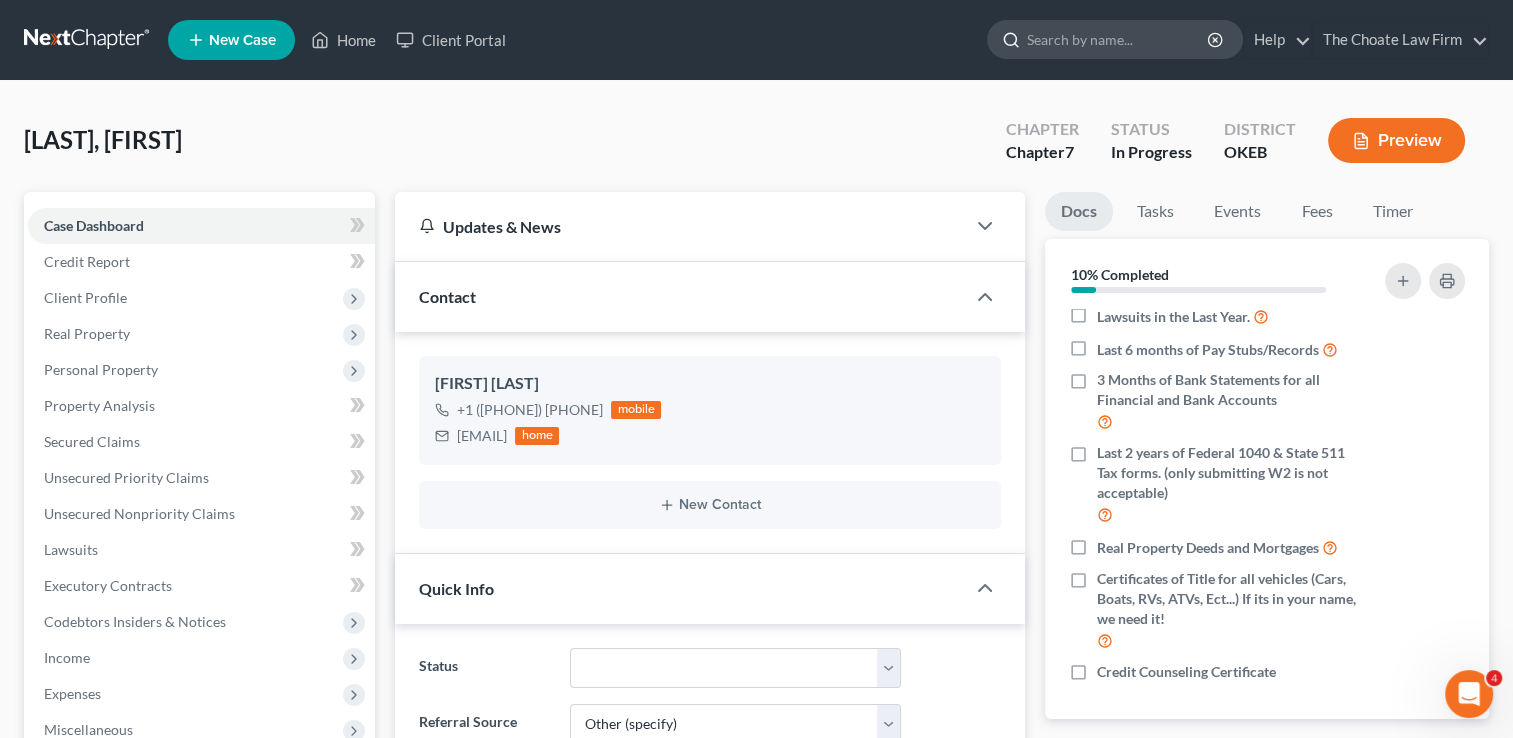 click at bounding box center [1118, 39] 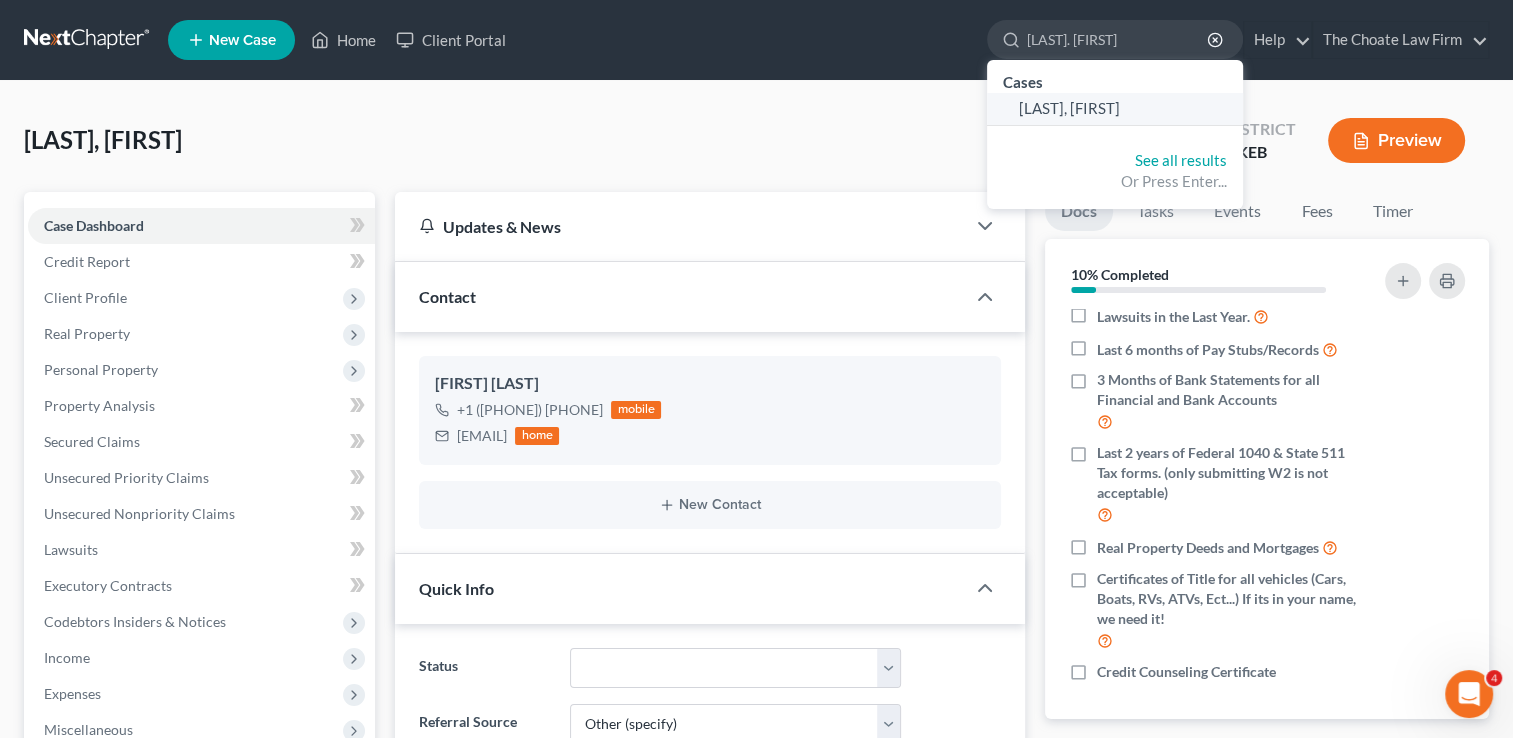 type on "[LAST]. [FIRST]" 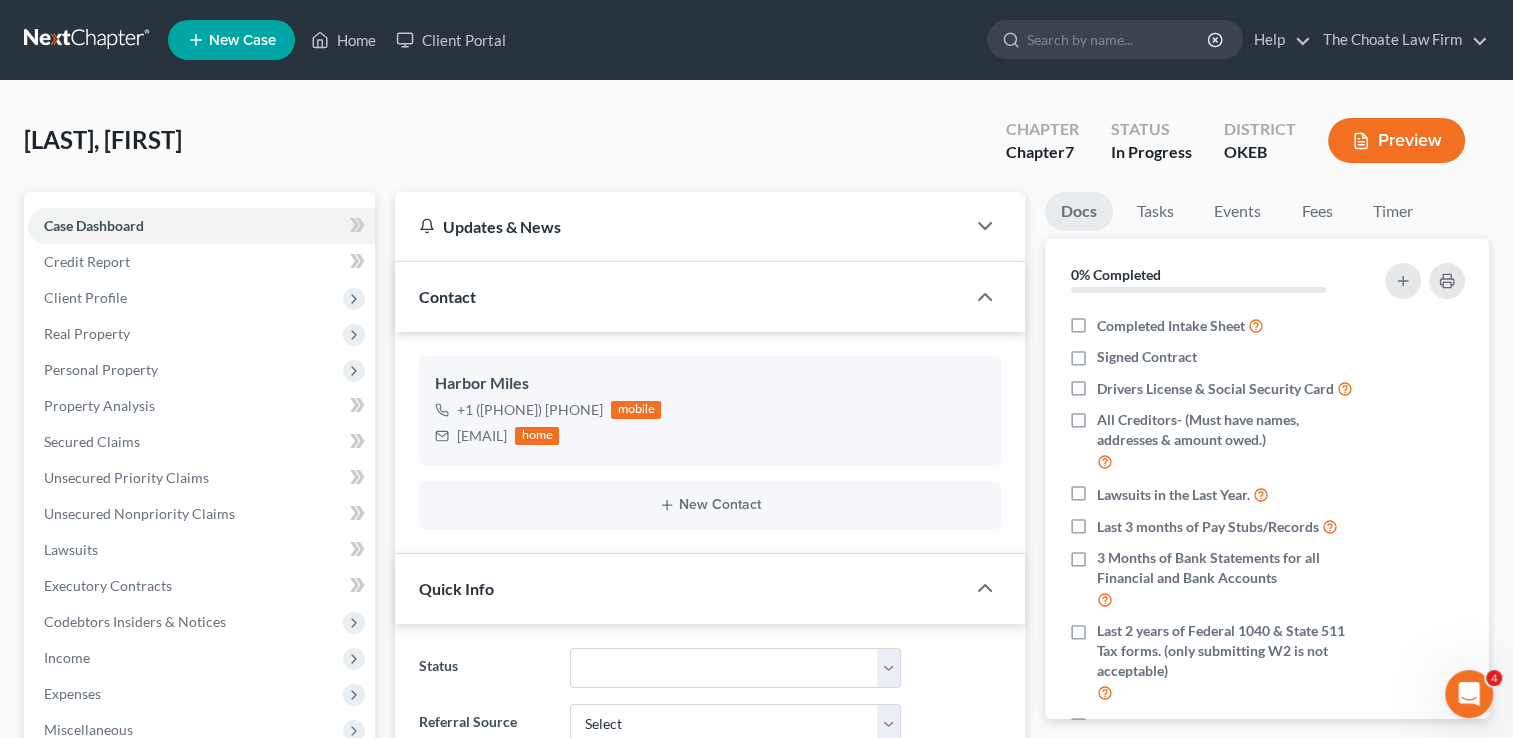 scroll, scrollTop: 0, scrollLeft: 0, axis: both 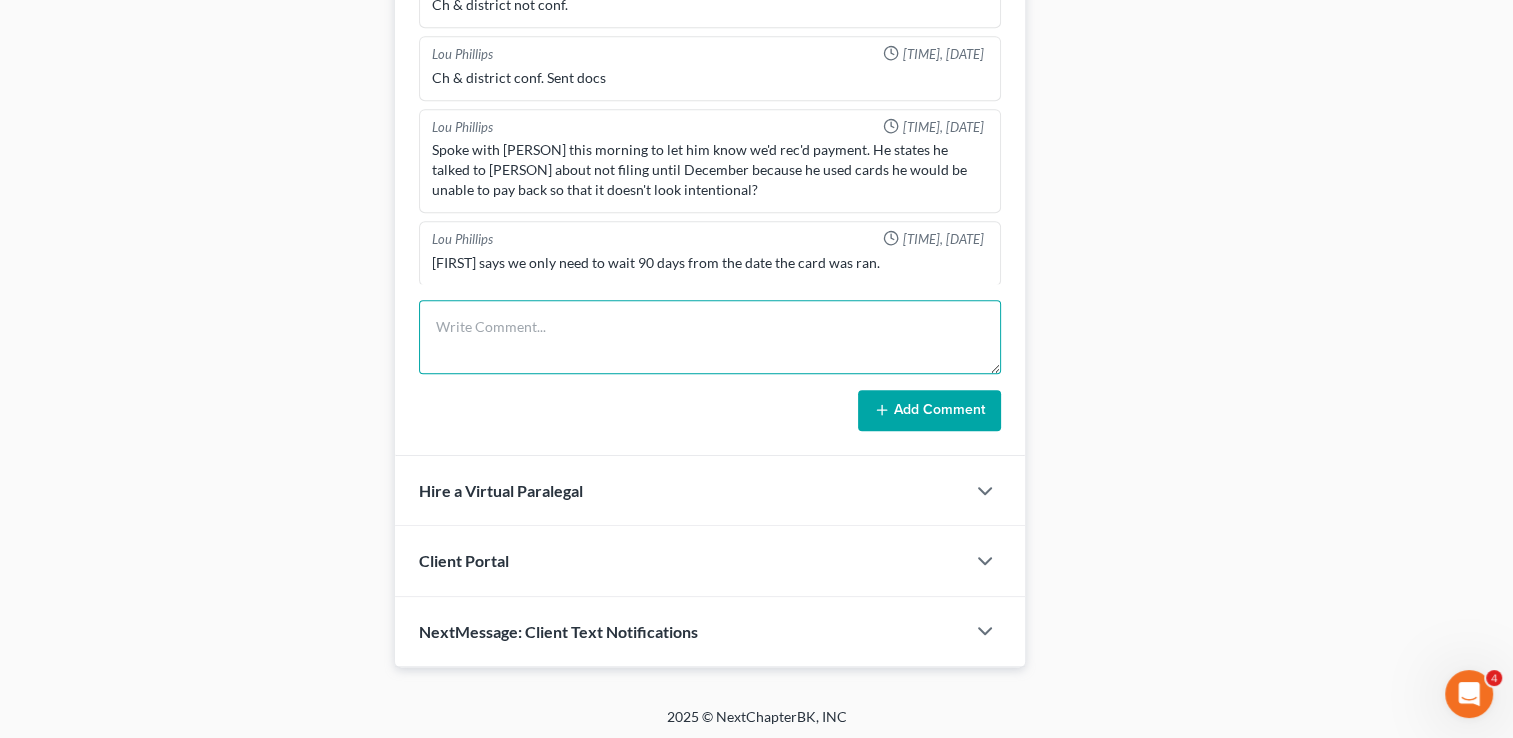 click at bounding box center [710, 337] 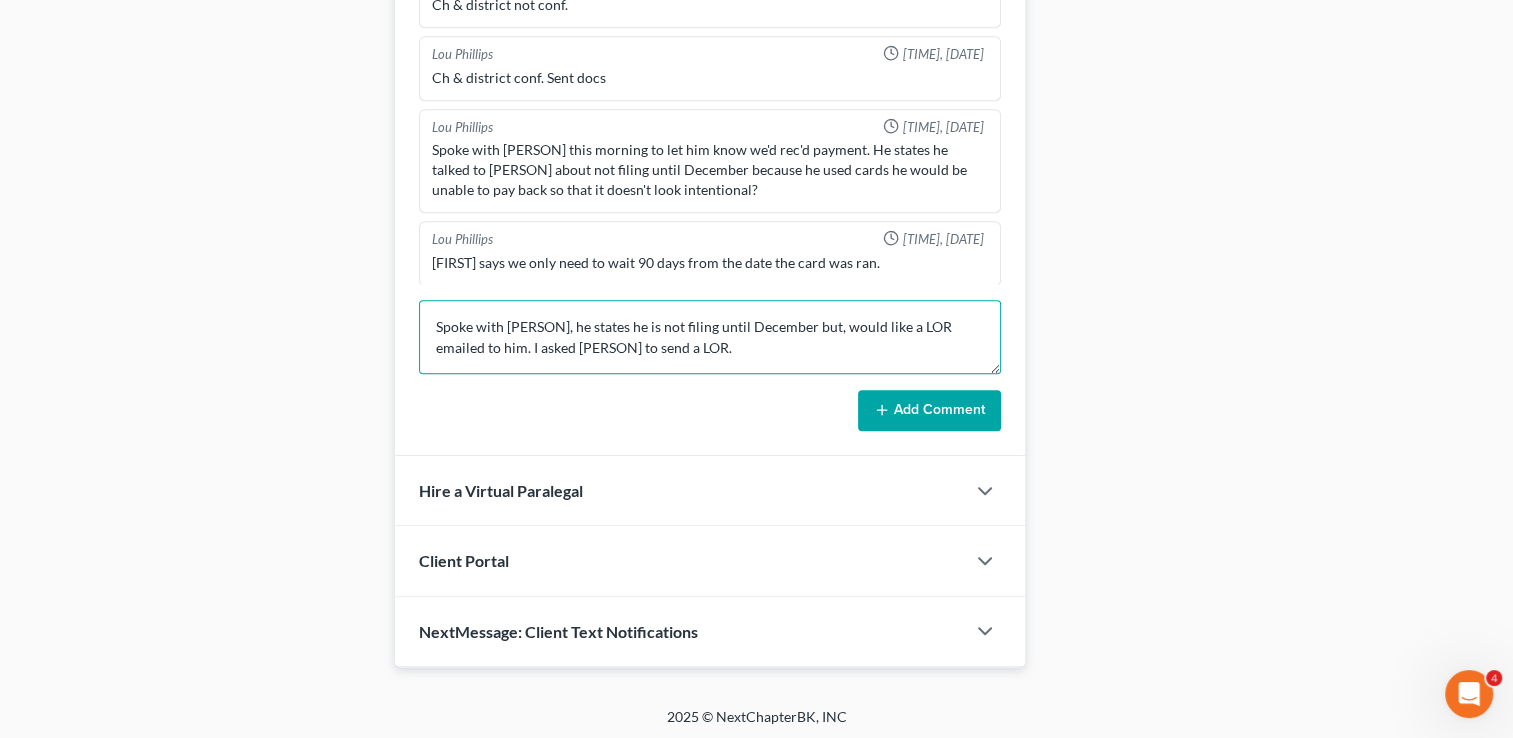 click on "Spoke with [PERSON], he states he is not filing until December but, would like a LOR emailed to him. I asked [PERSON] to send a LOR." at bounding box center [710, 337] 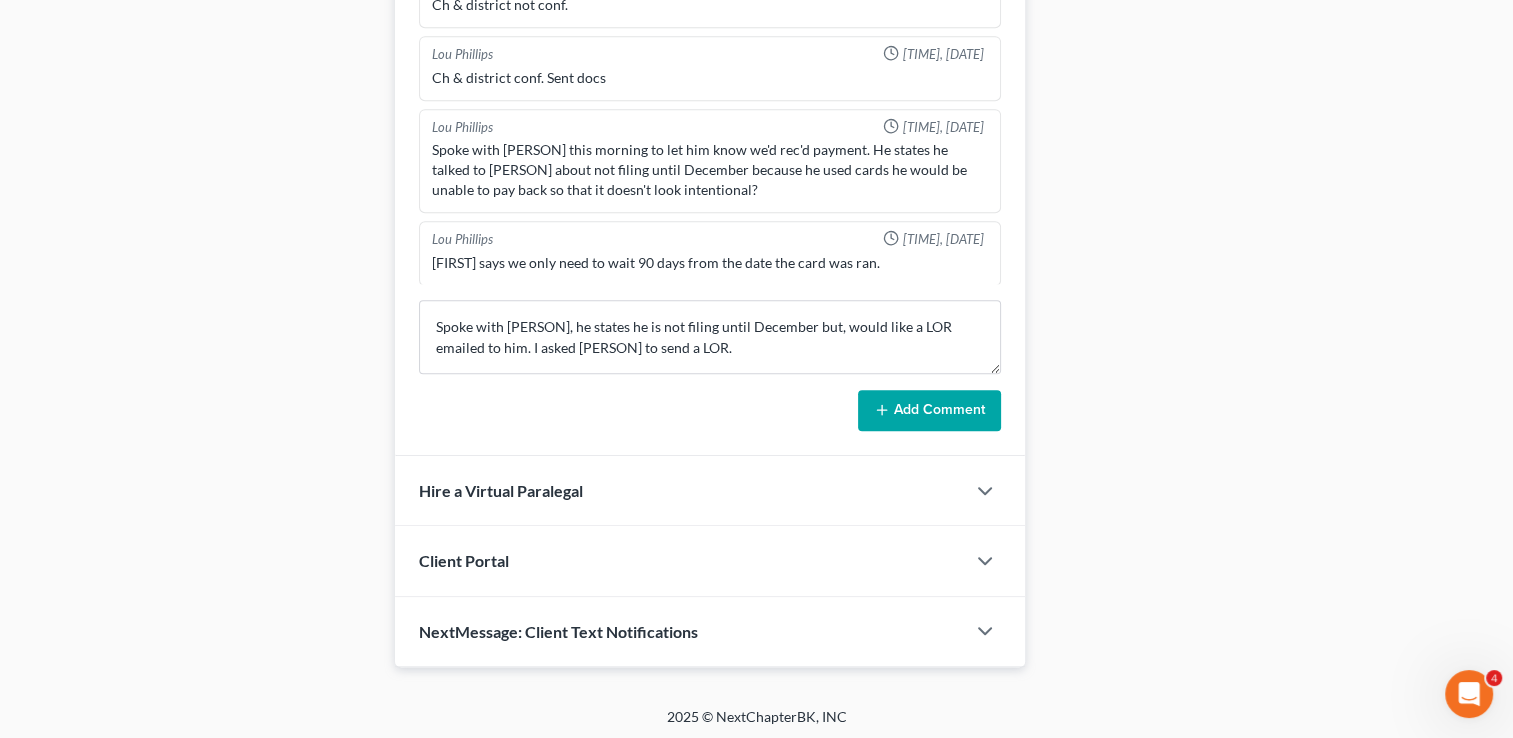 click 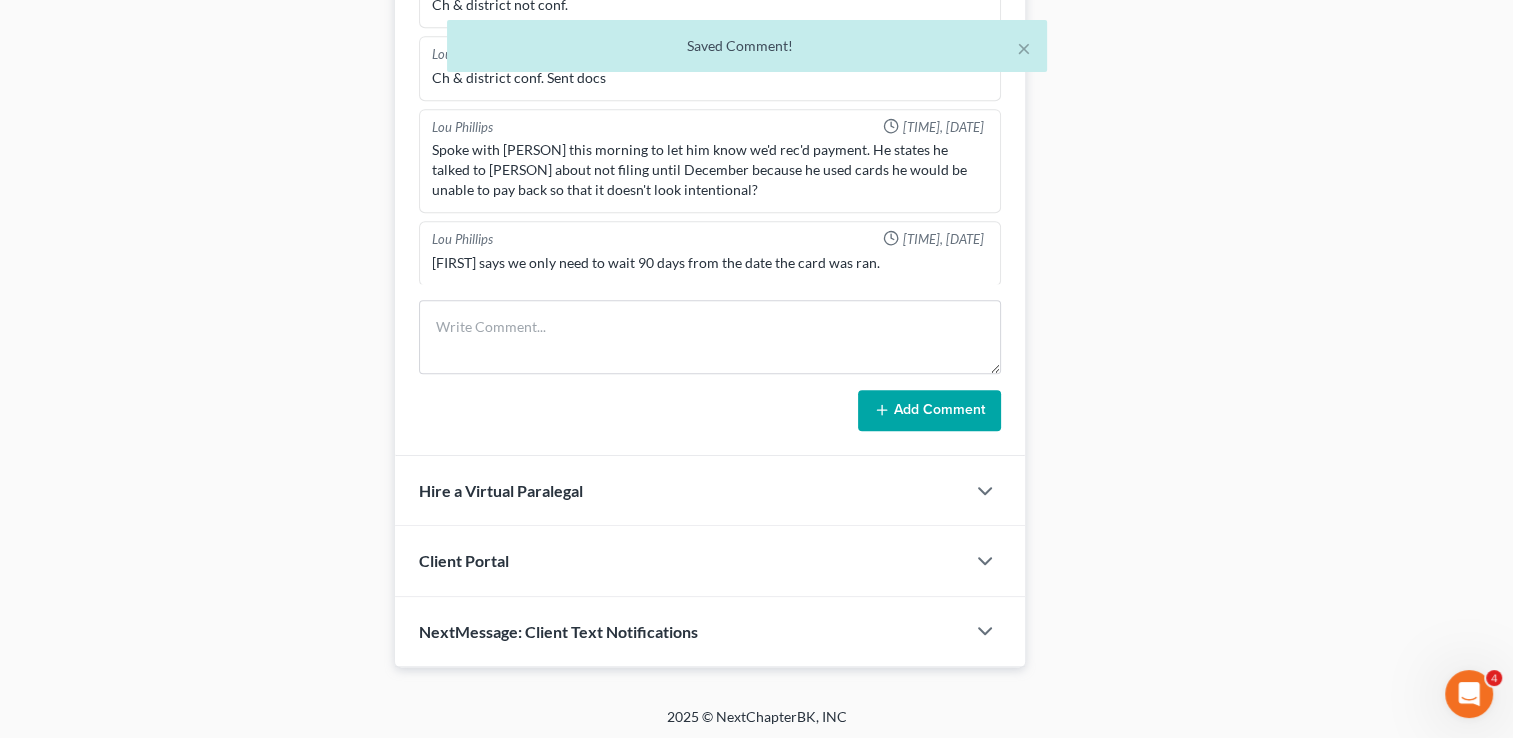 scroll, scrollTop: 94, scrollLeft: 0, axis: vertical 